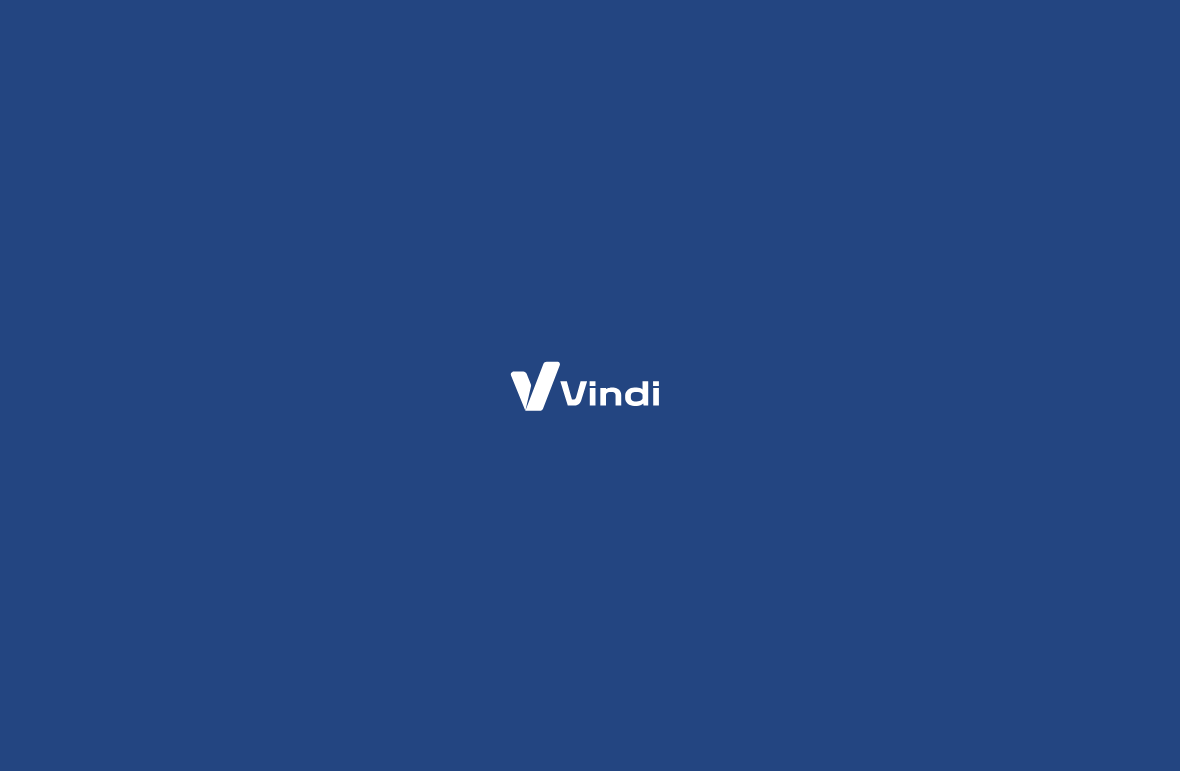 scroll, scrollTop: 0, scrollLeft: 0, axis: both 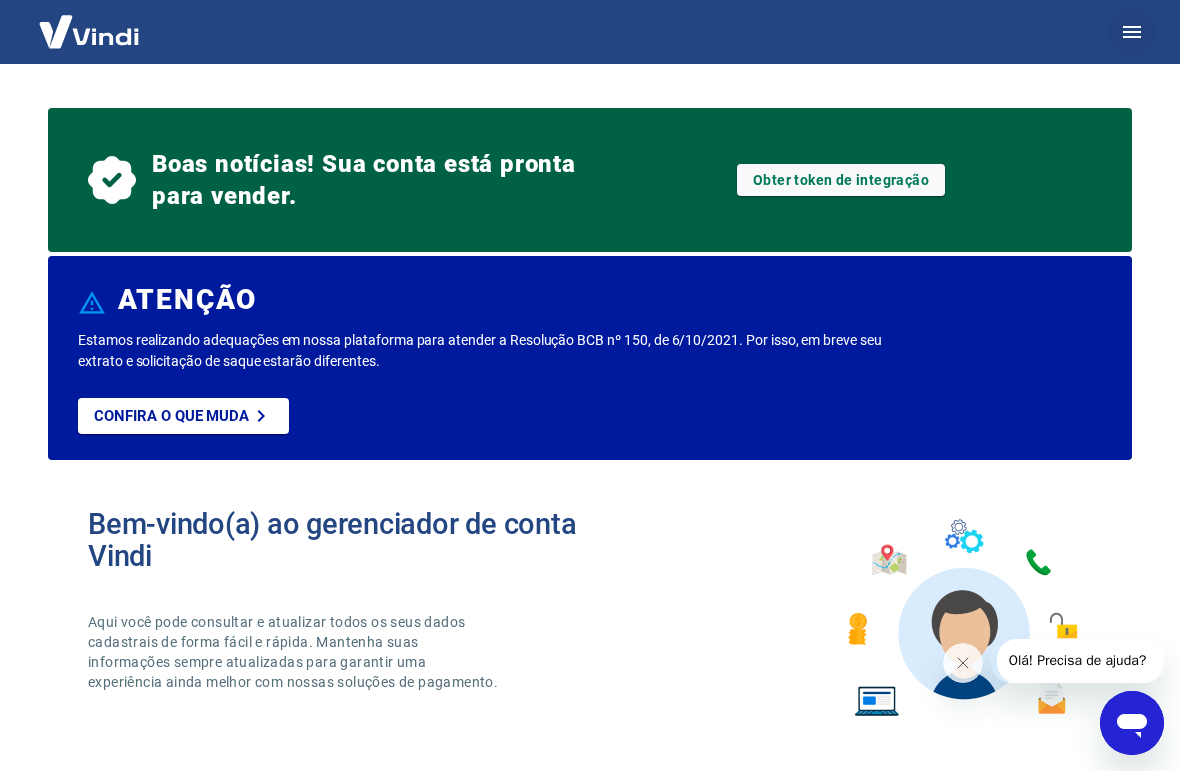 click 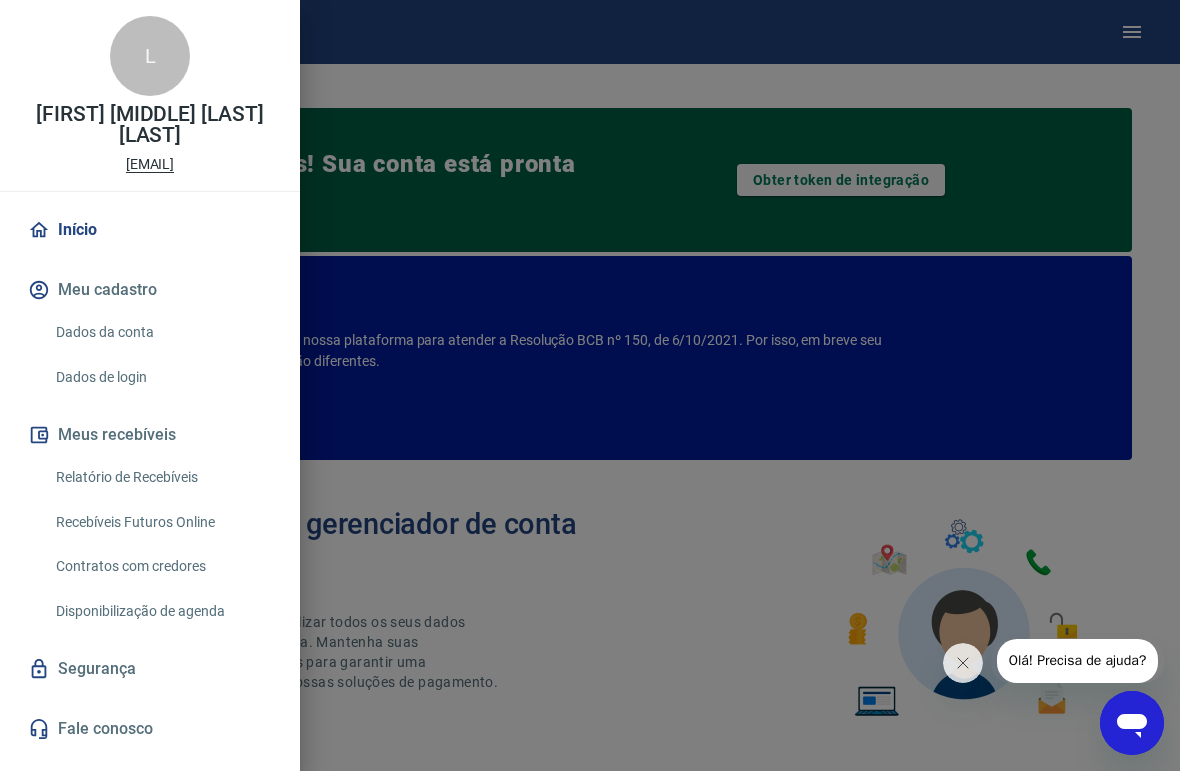 click on "Dados da conta" at bounding box center (162, 332) 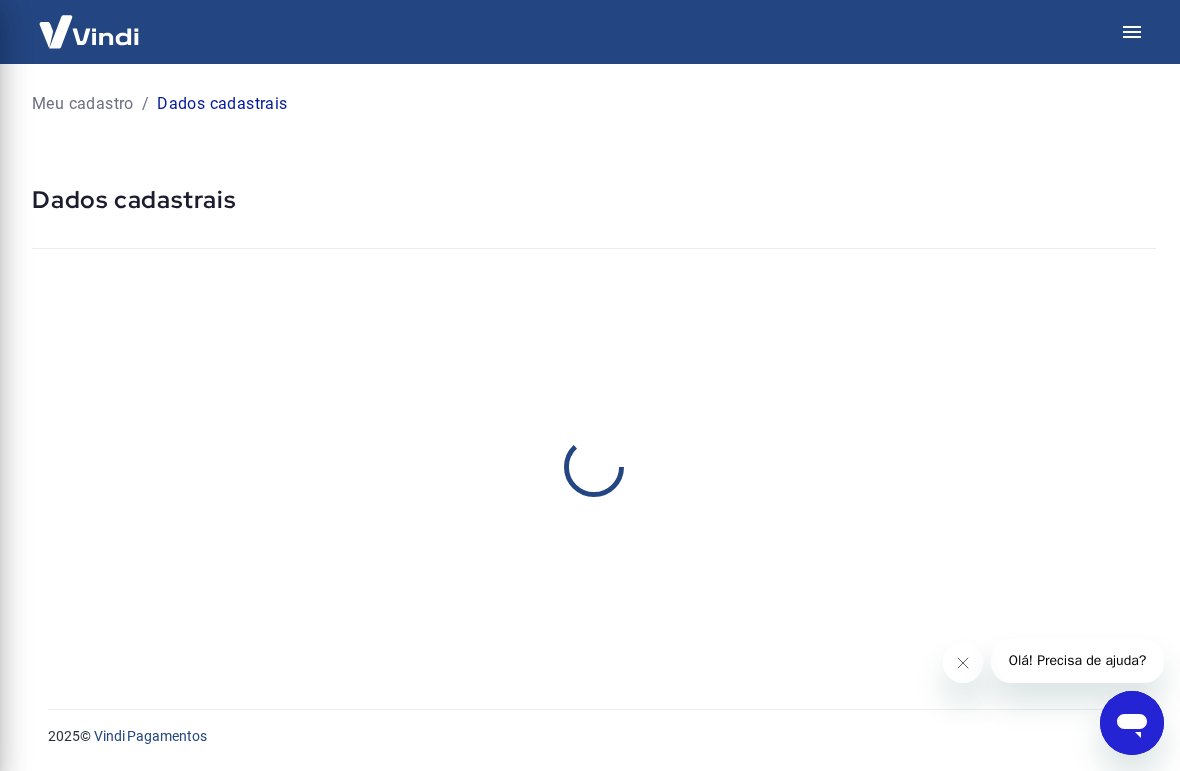 select on "SP" 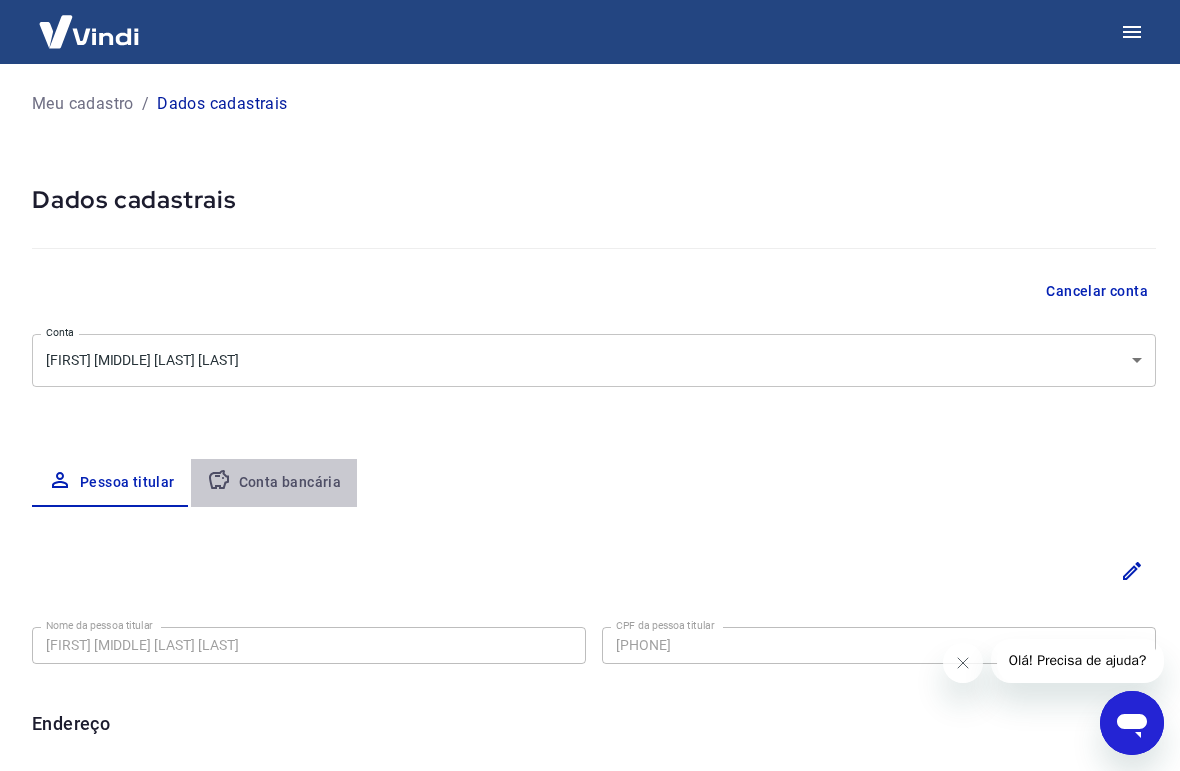 click on "Conta bancária" at bounding box center (274, 483) 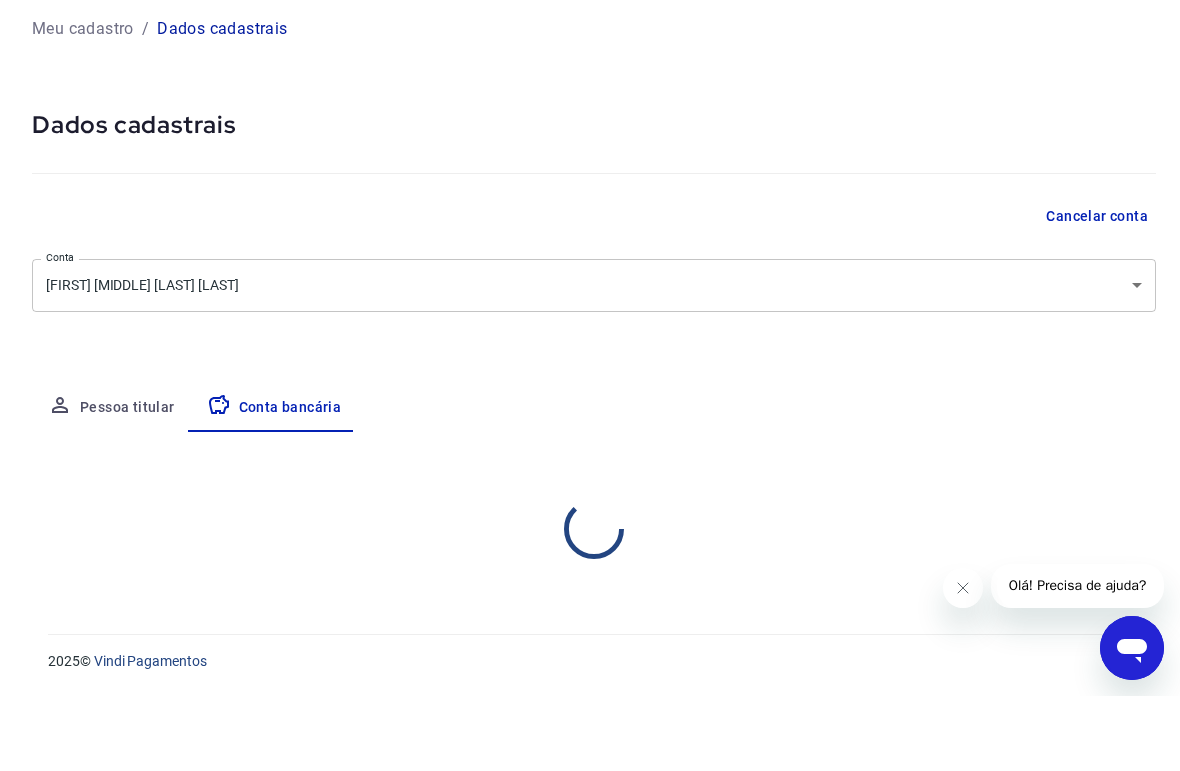 select on "1" 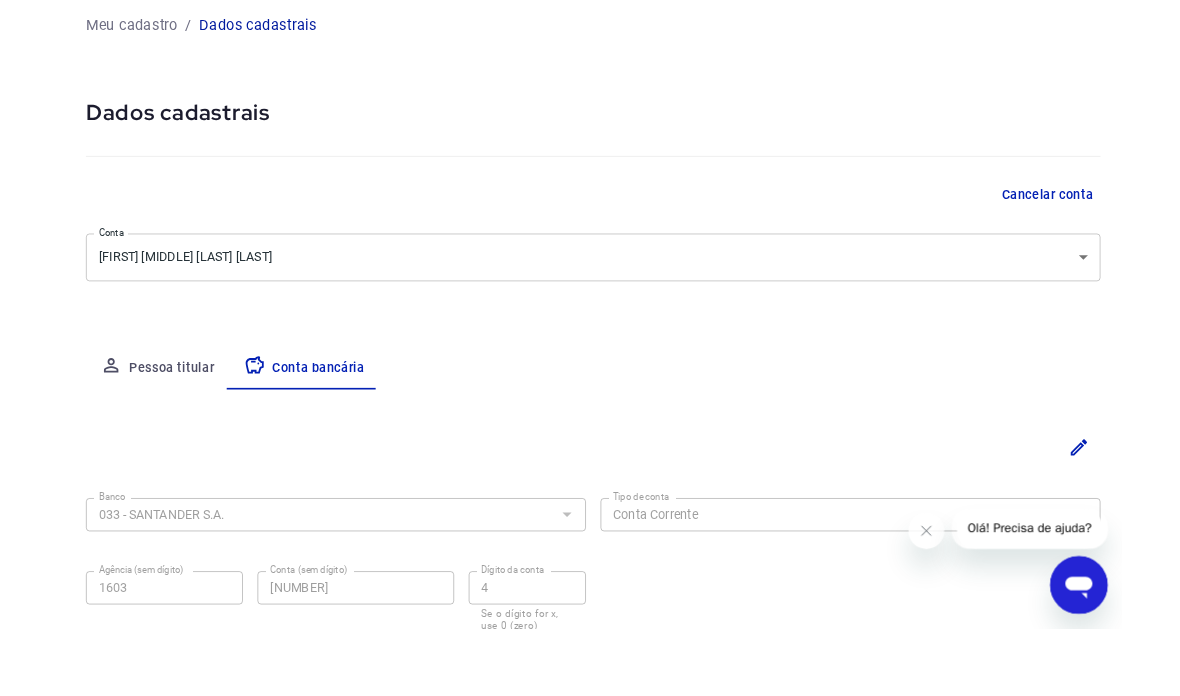 scroll, scrollTop: 144, scrollLeft: 0, axis: vertical 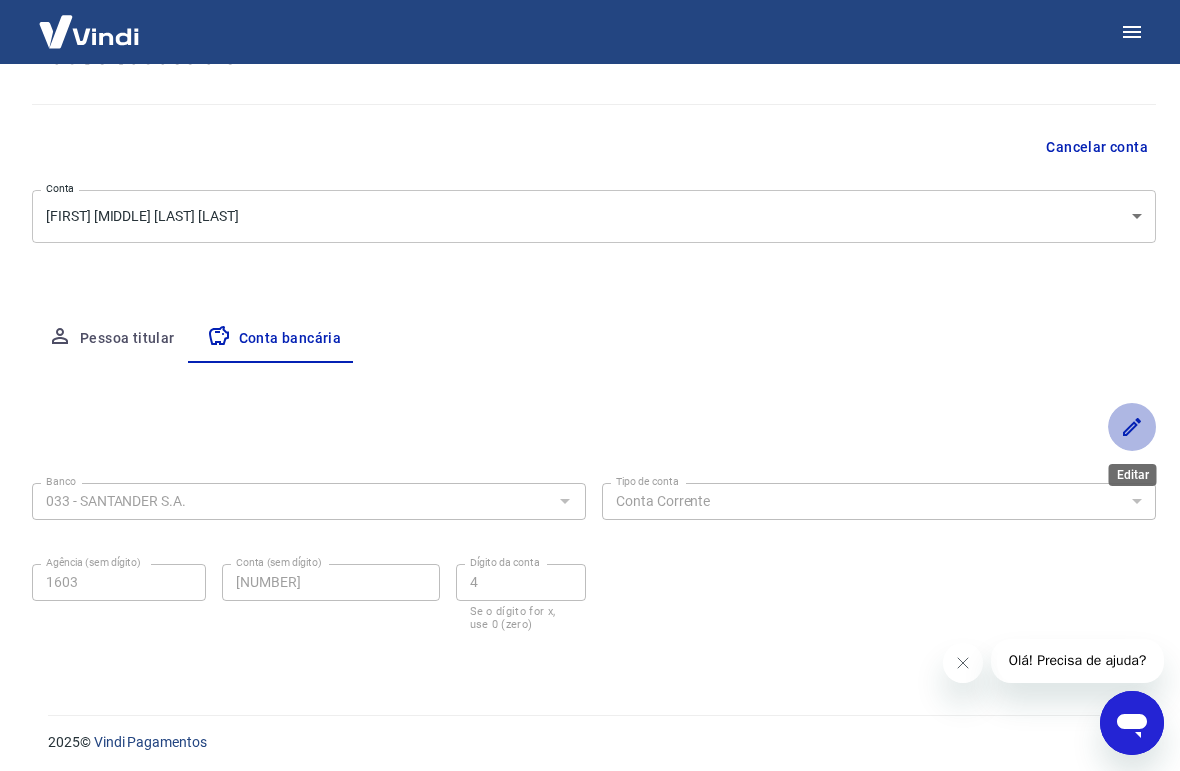 click 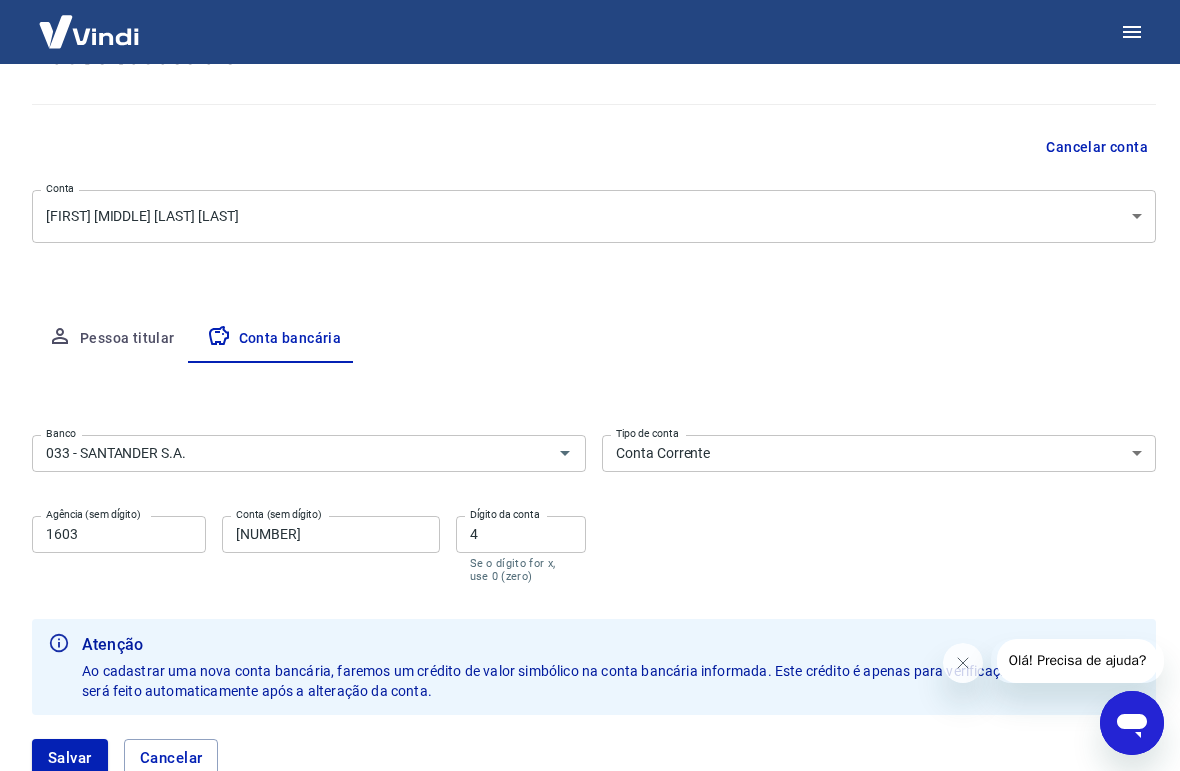 click at bounding box center (551, 453) 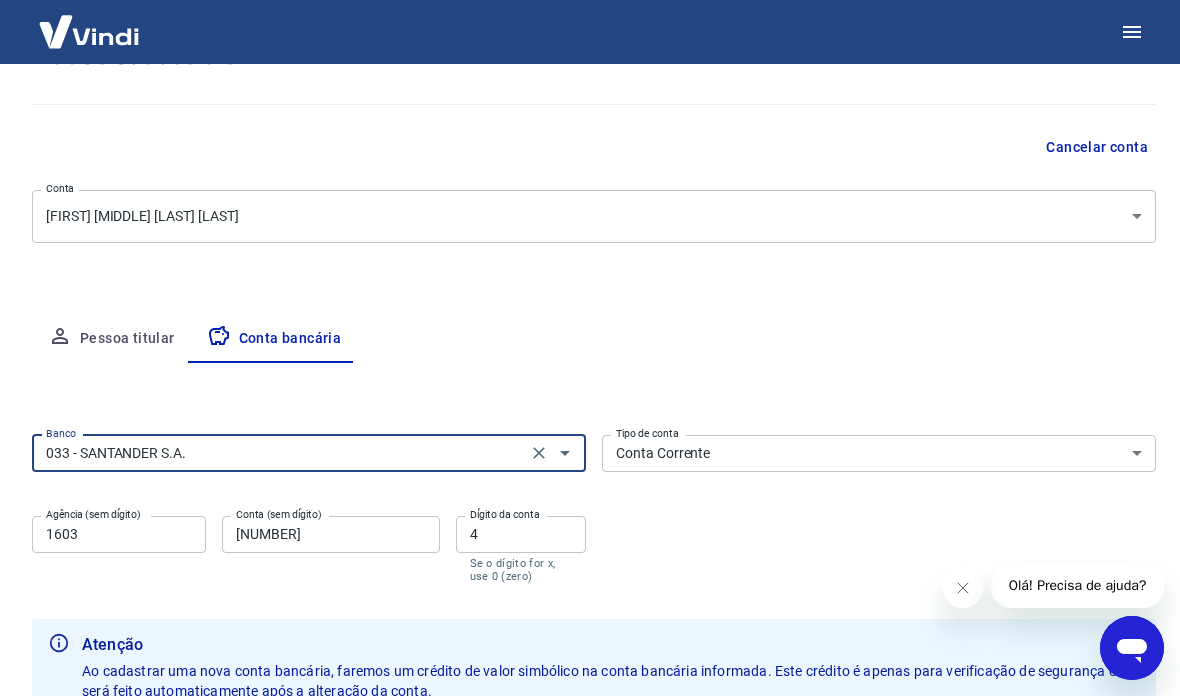 click on "033 - SANTANDER S.A." at bounding box center (279, 453) 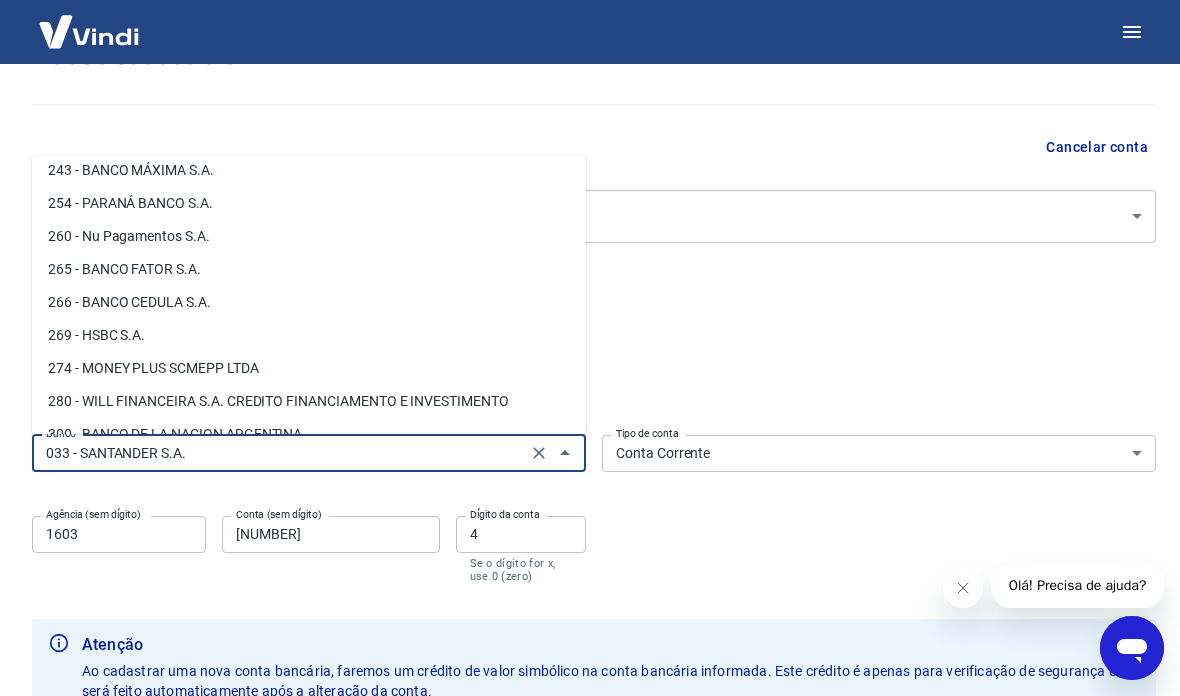 scroll, scrollTop: 1595, scrollLeft: 0, axis: vertical 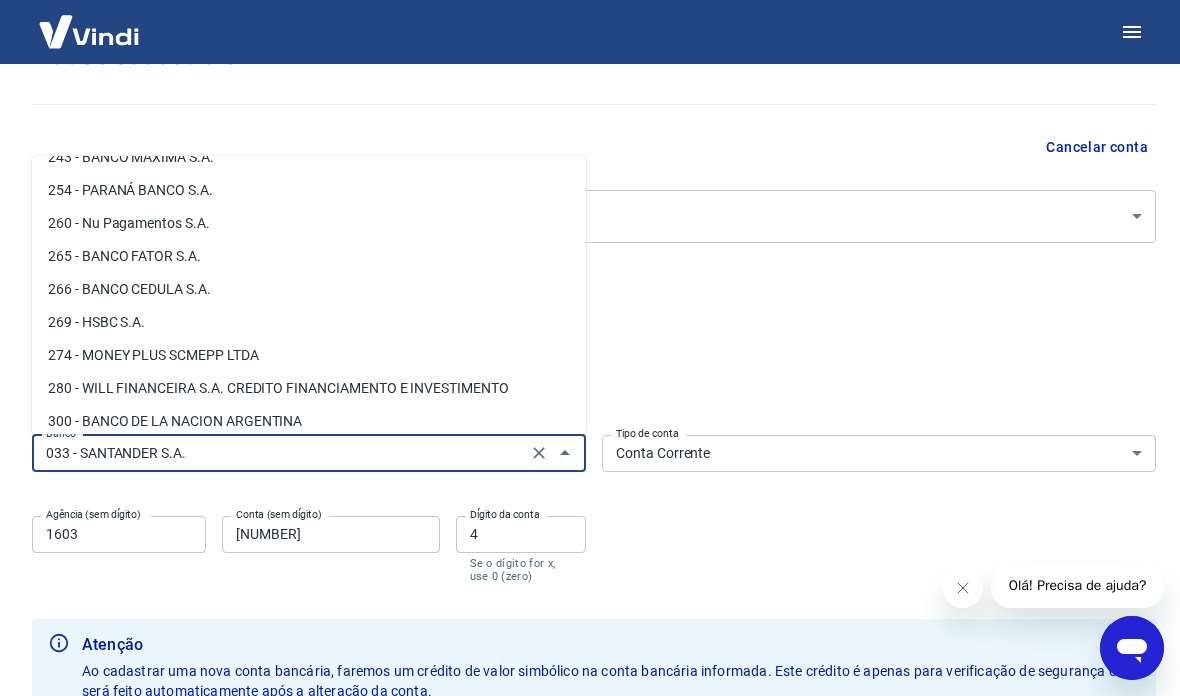 click on "260 - Nu Pagamentos S.A." at bounding box center [309, 223] 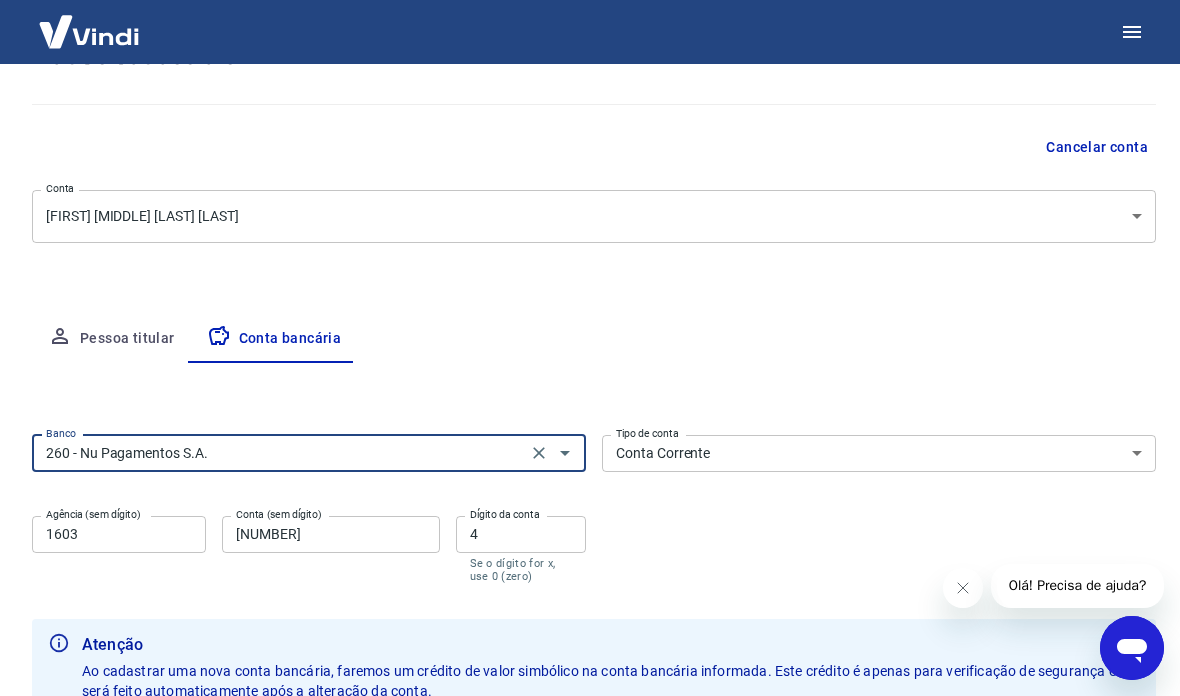click on "1603" at bounding box center (119, 534) 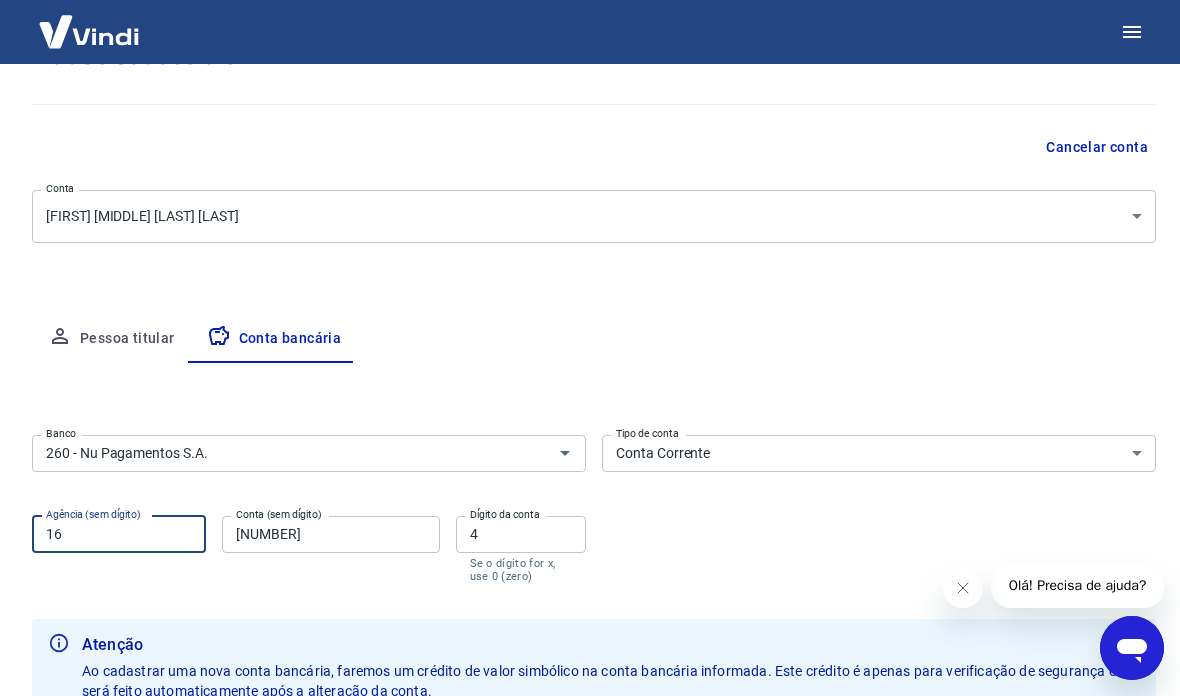 type on "1" 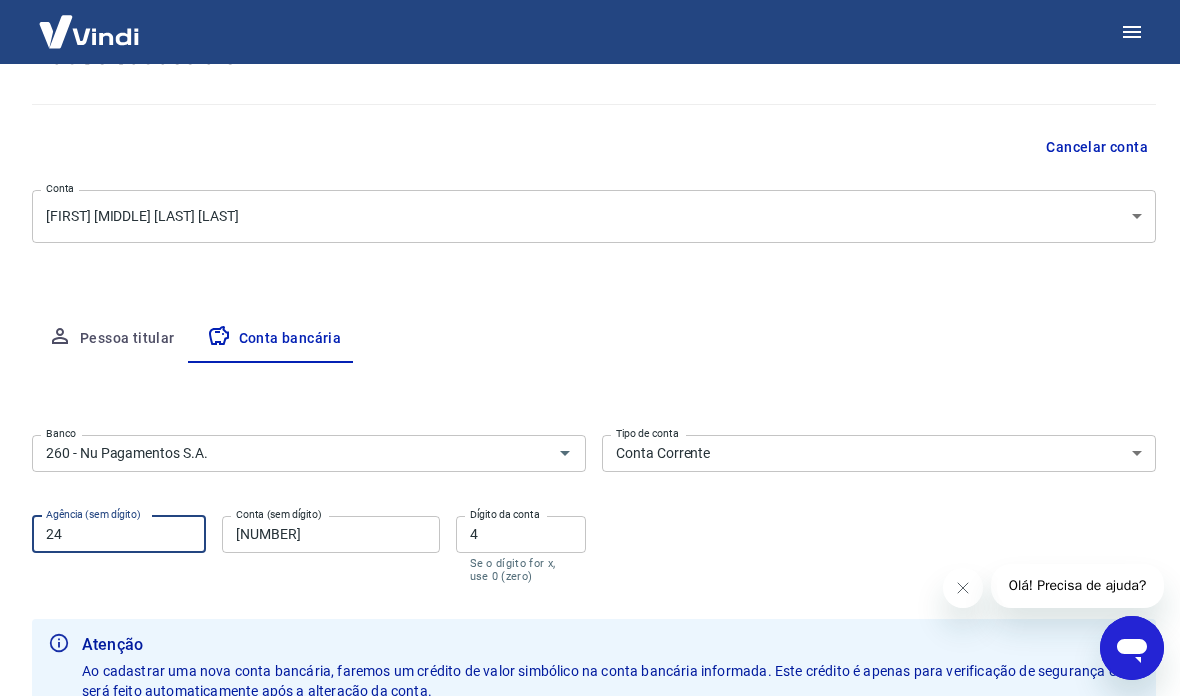 type on "2" 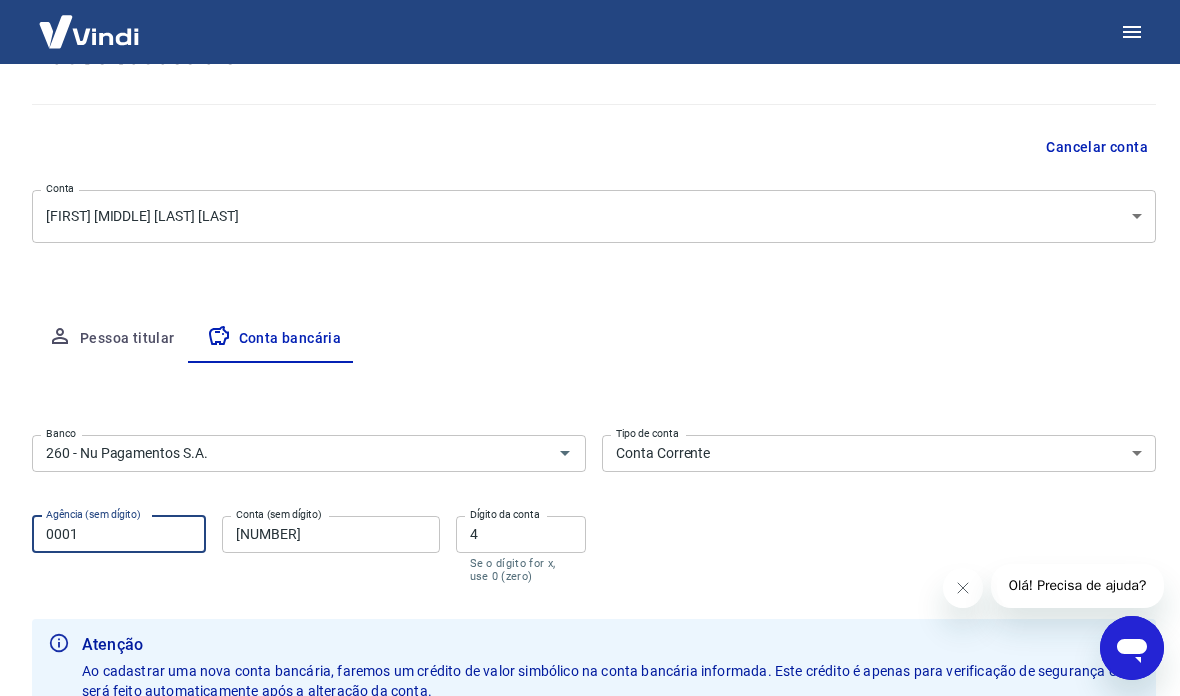 type on "0001" 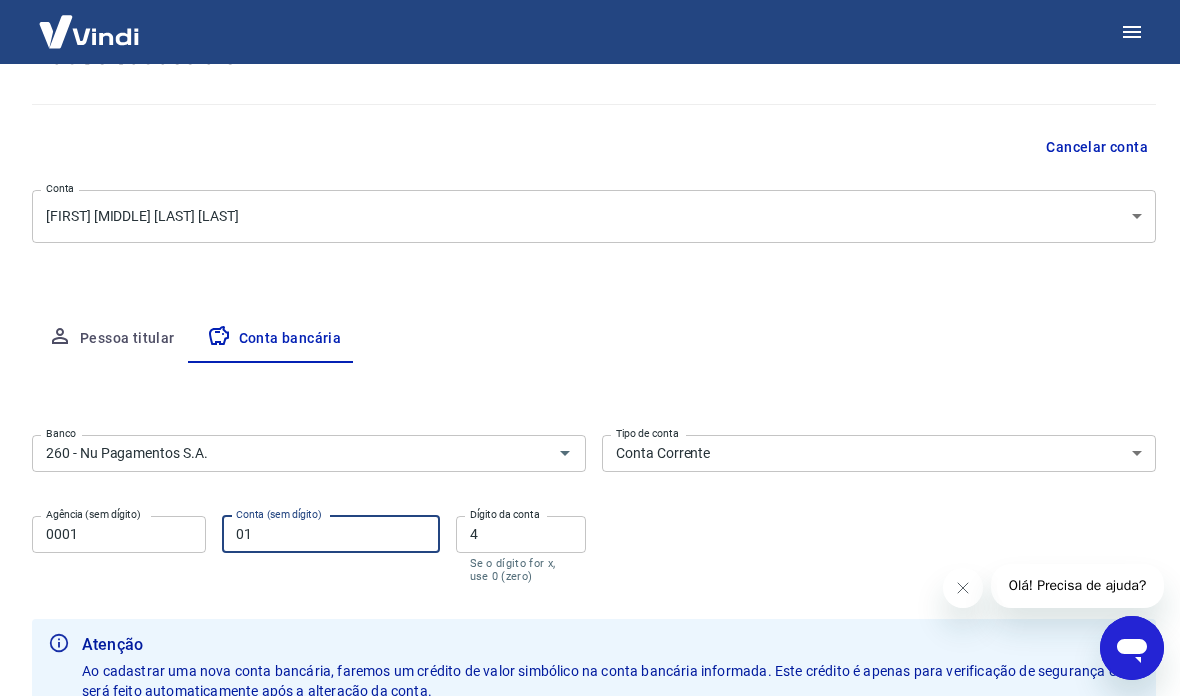 type on "0" 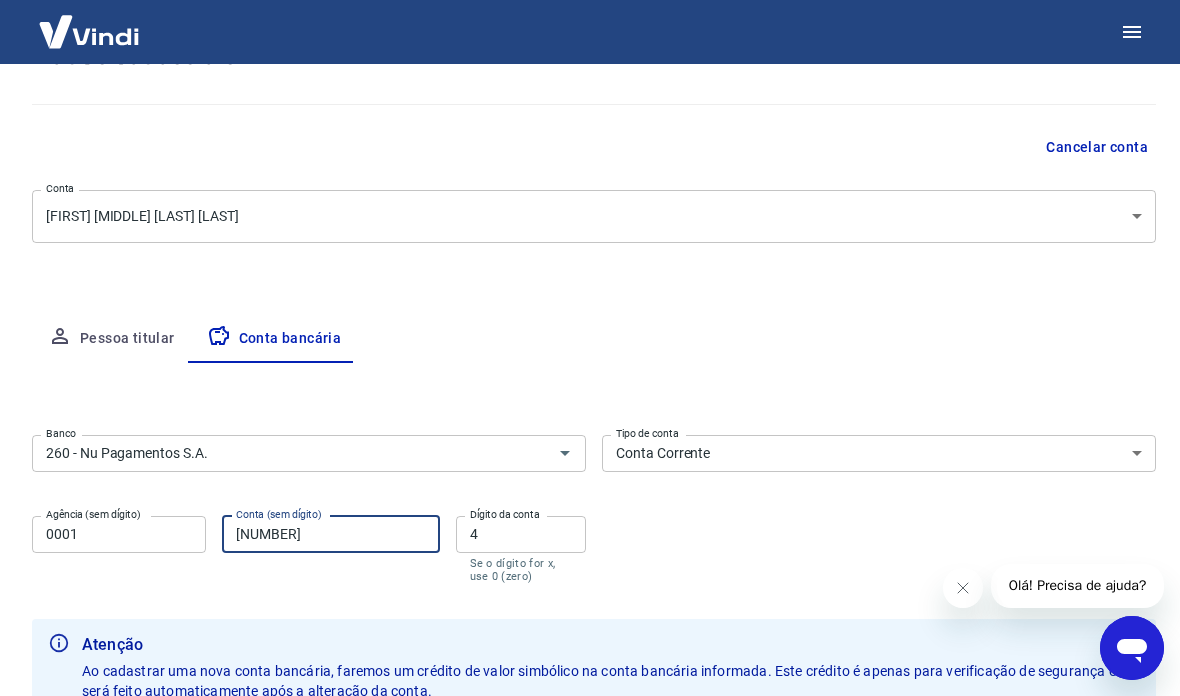 type on "[NUMBER]" 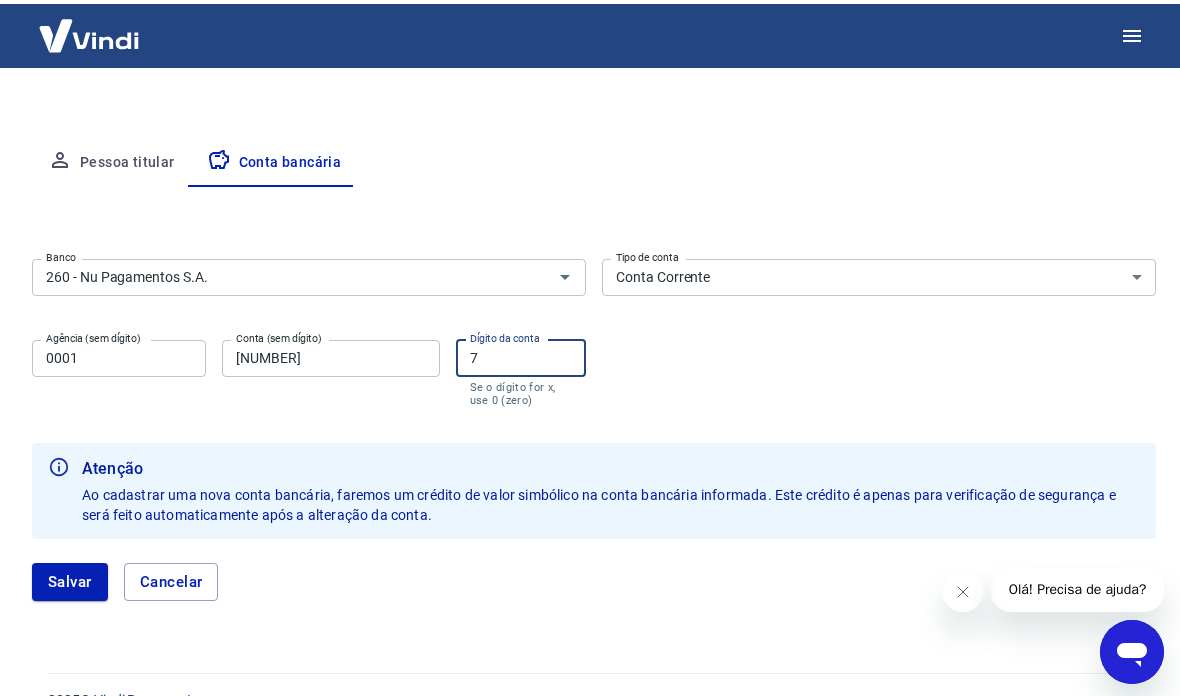 scroll, scrollTop: 324, scrollLeft: 0, axis: vertical 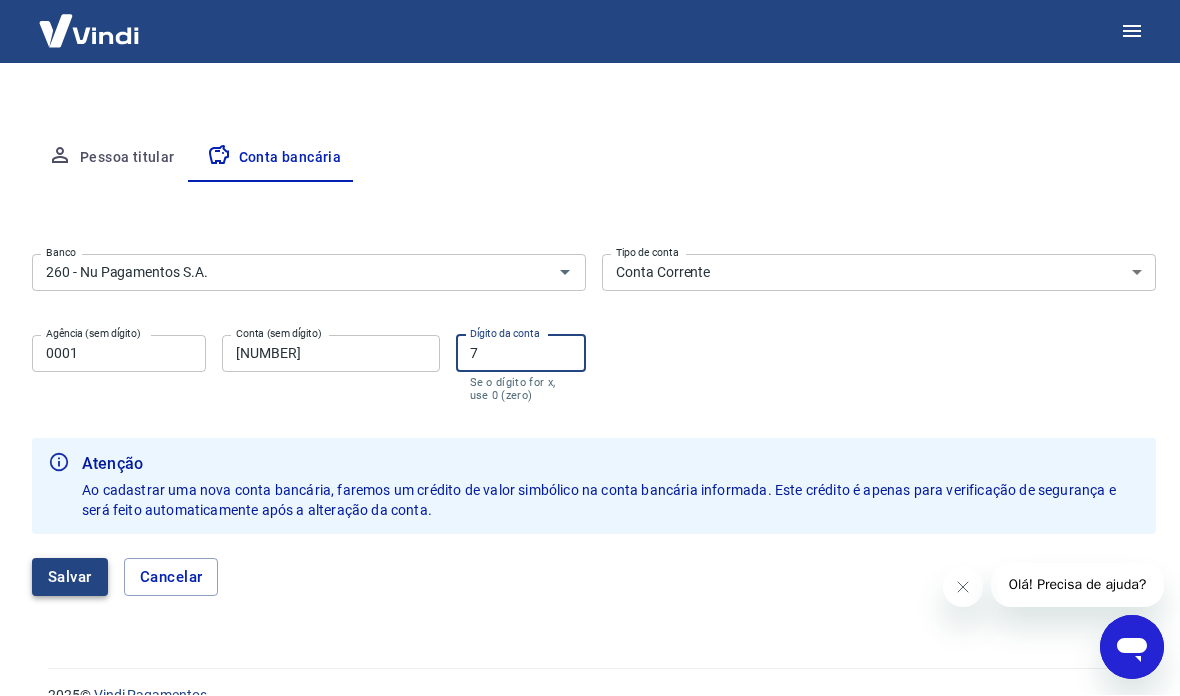 type on "7" 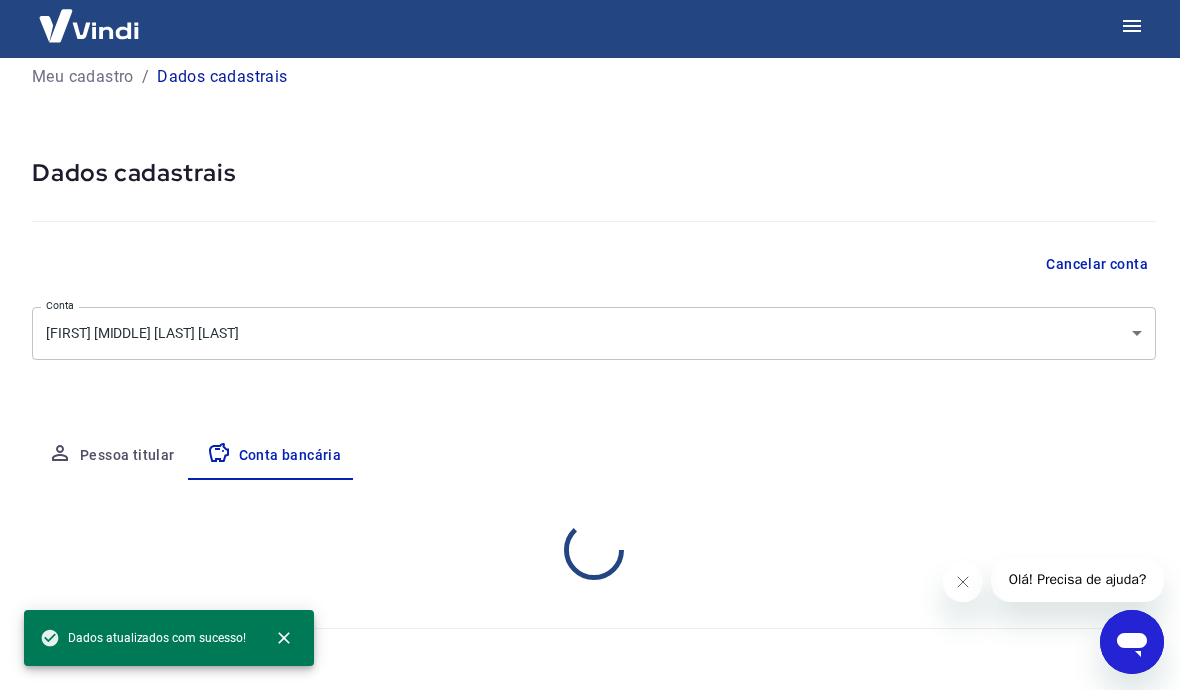 scroll, scrollTop: 20, scrollLeft: 0, axis: vertical 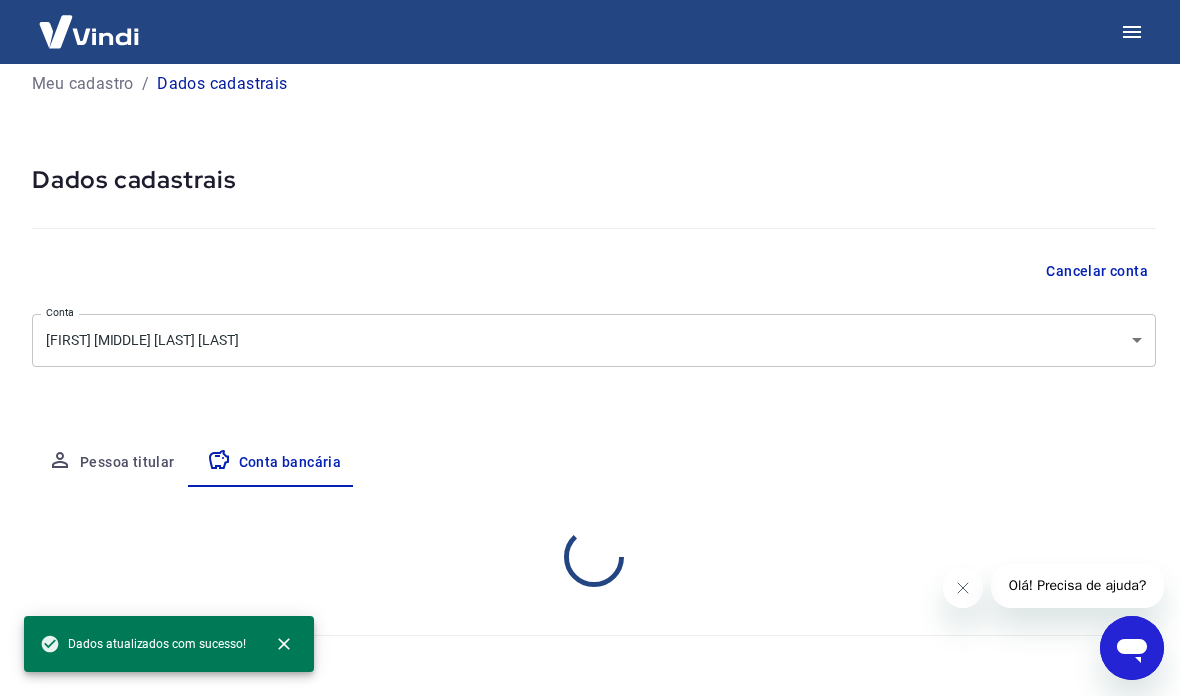 select on "1" 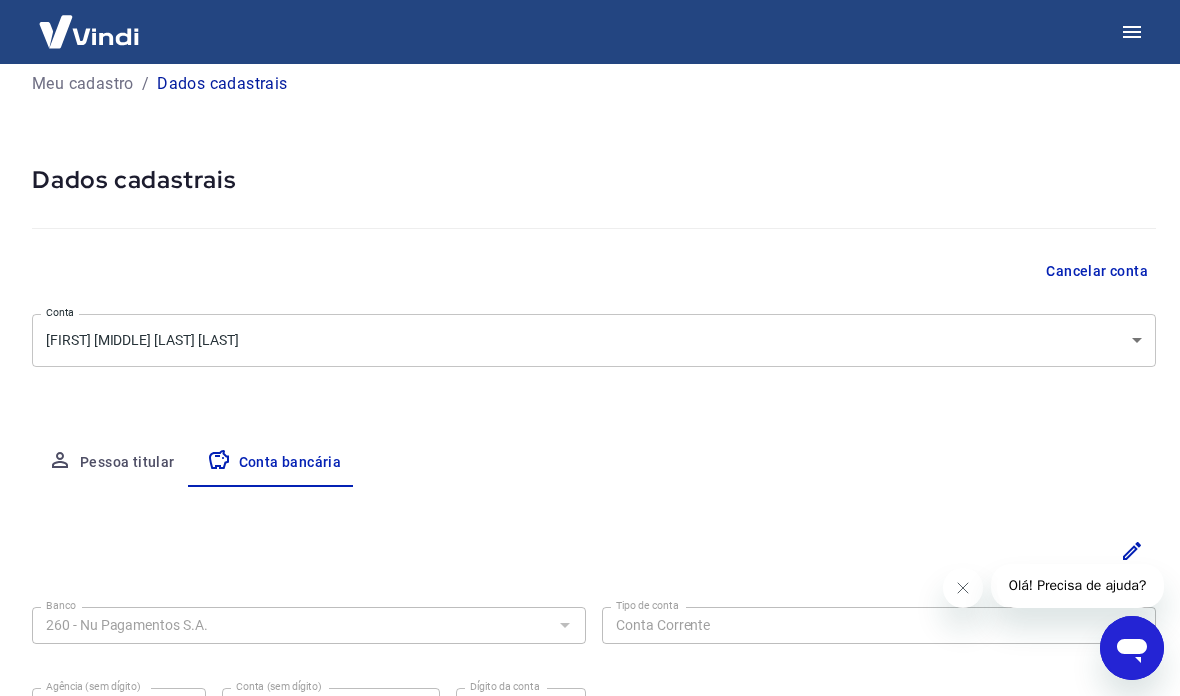 scroll, scrollTop: 0, scrollLeft: 0, axis: both 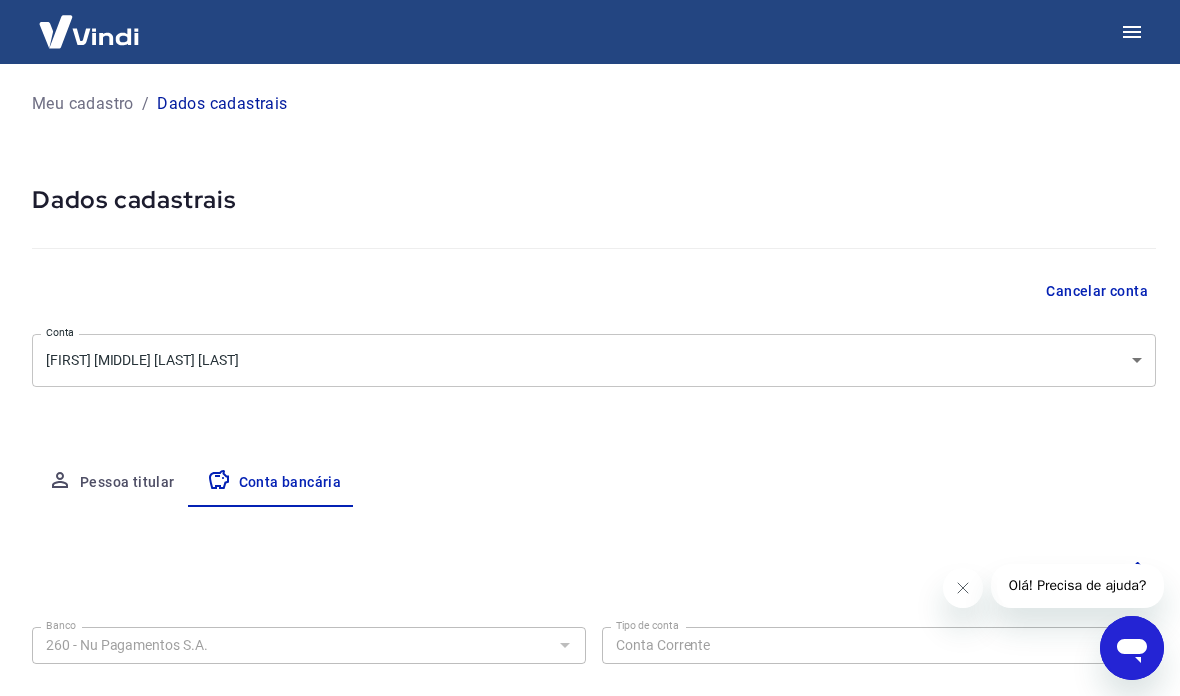 click 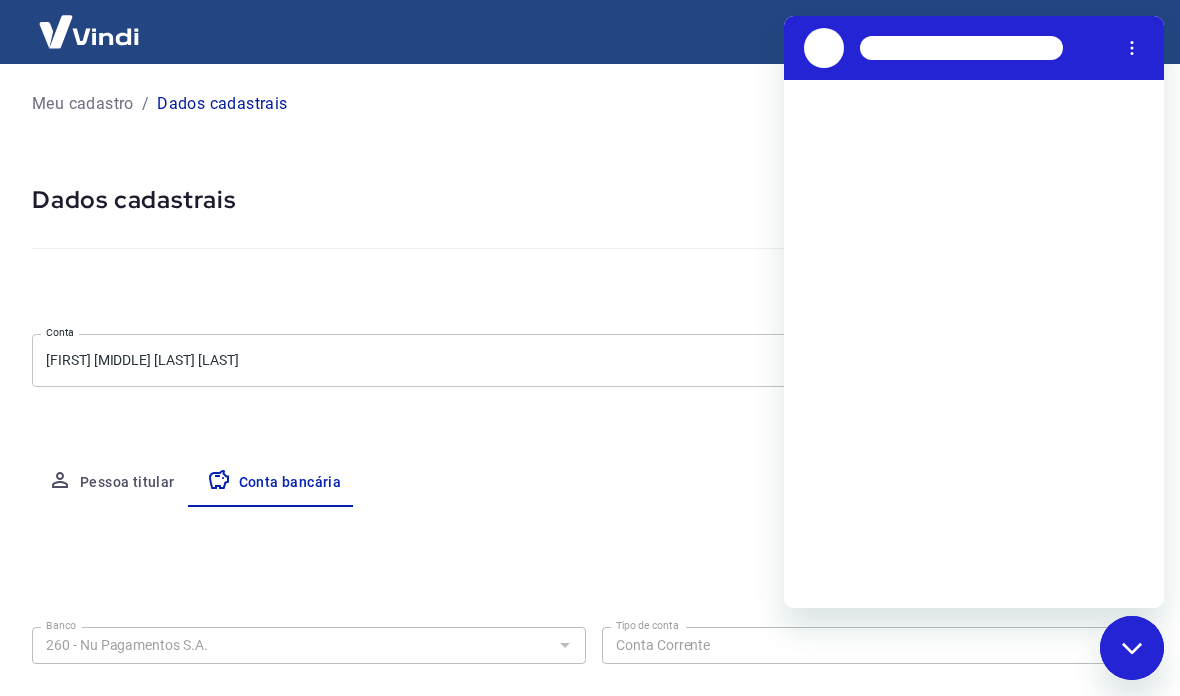 scroll, scrollTop: 0, scrollLeft: 0, axis: both 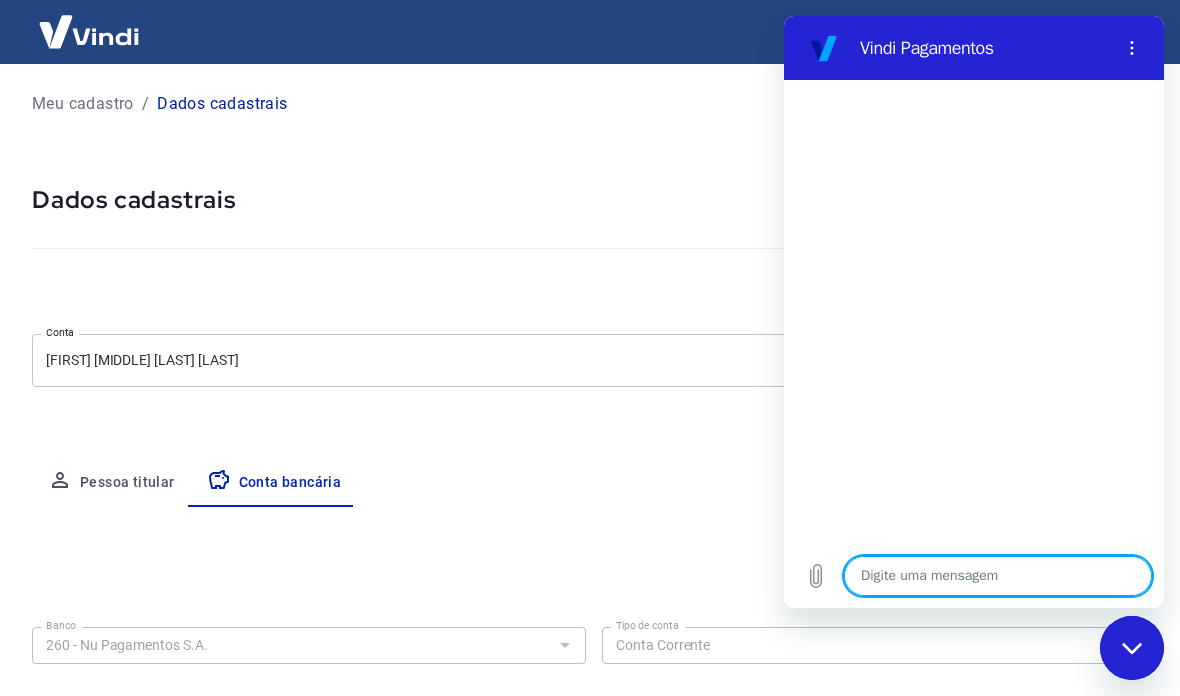 click at bounding box center [998, 576] 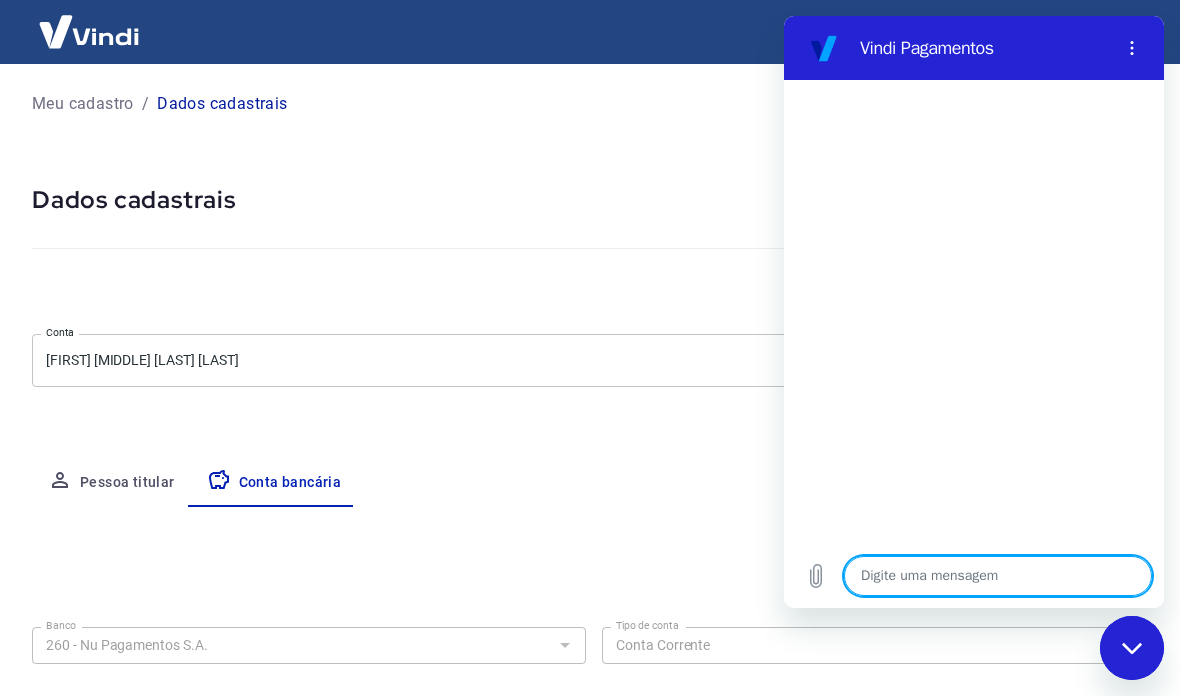 type on "O" 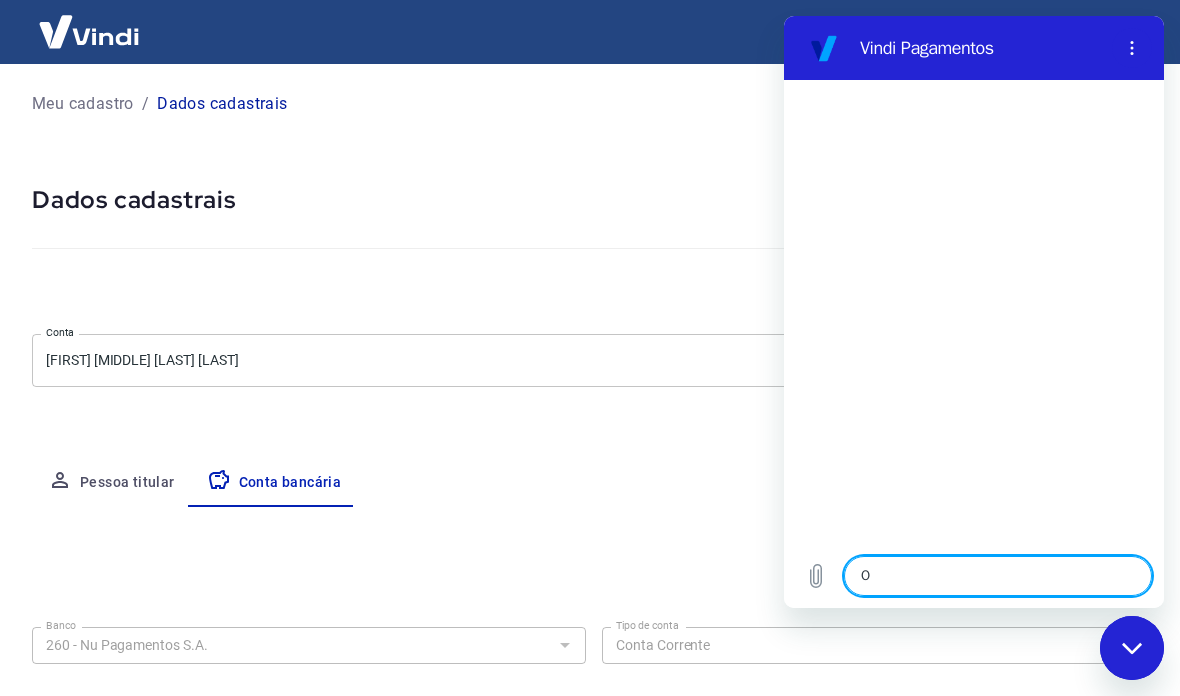 type on "Oi" 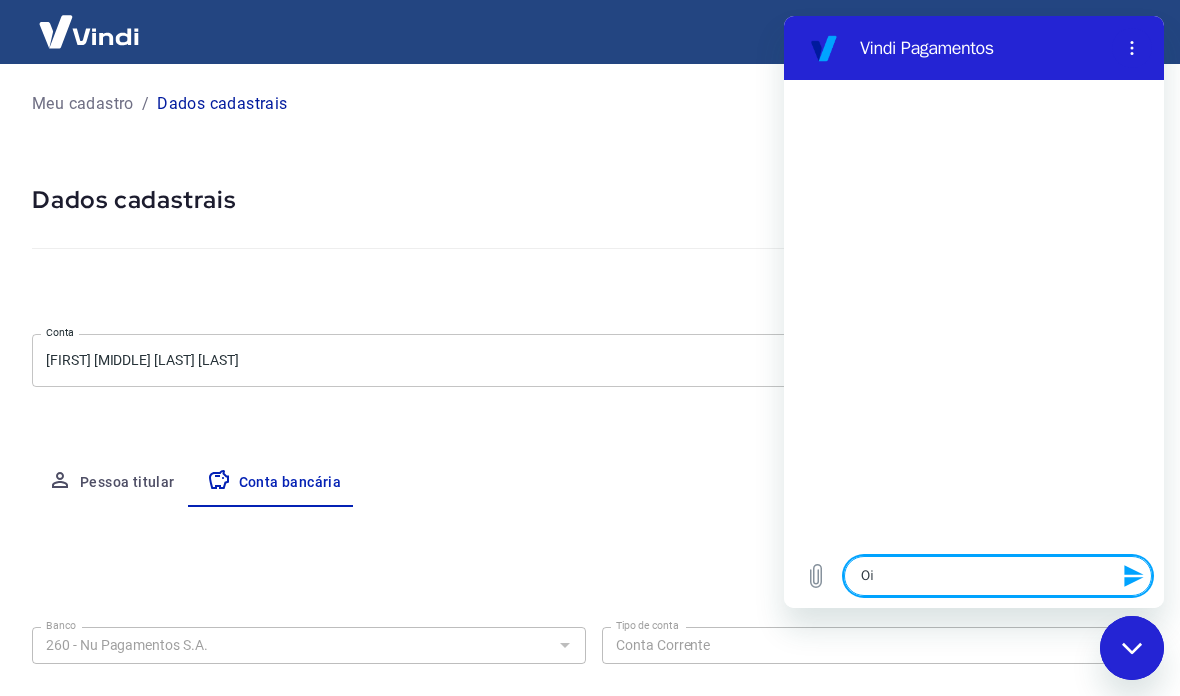 type 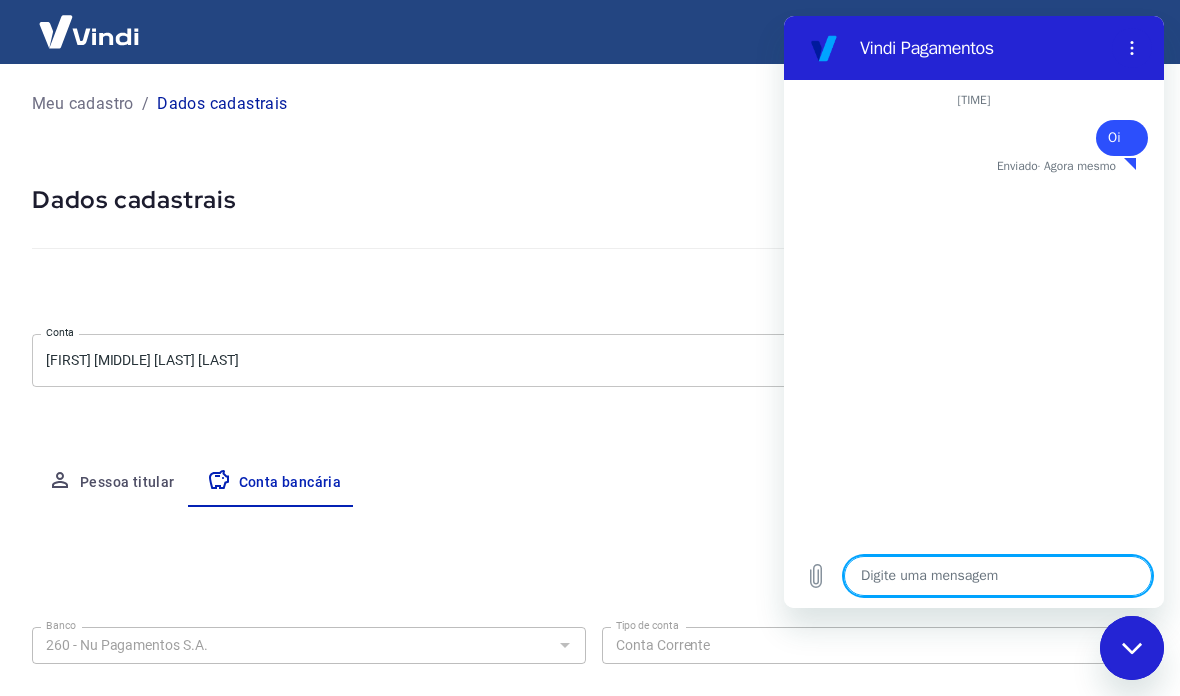 type on "x" 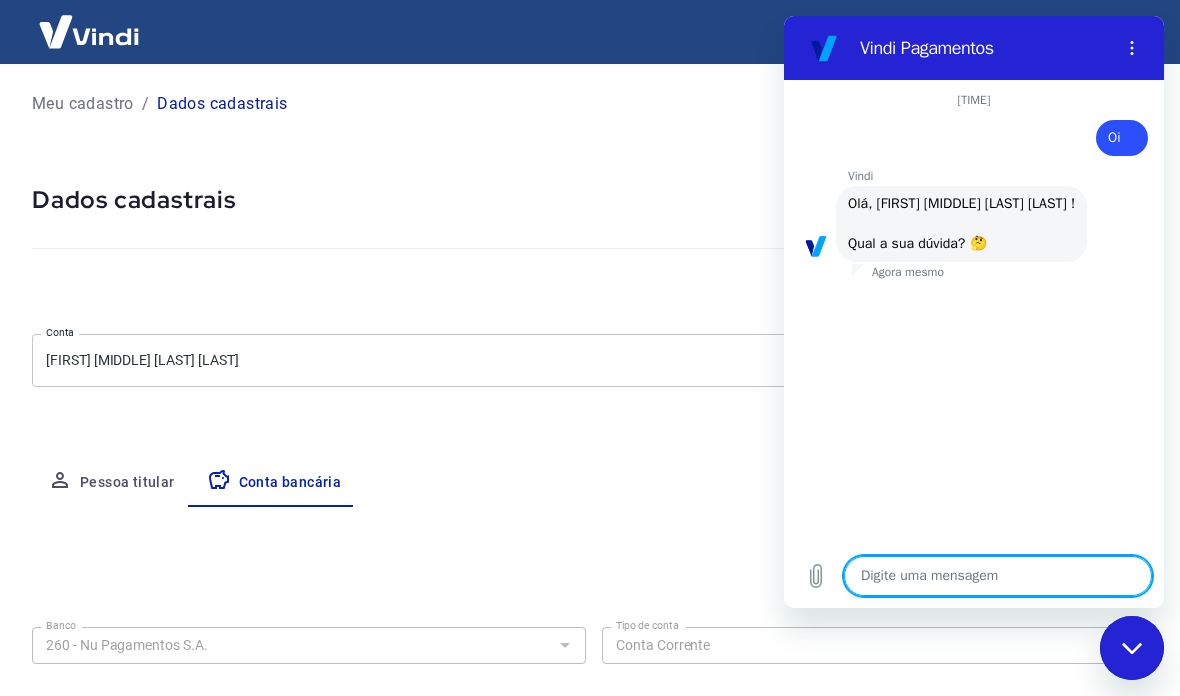 scroll, scrollTop: 49, scrollLeft: 0, axis: vertical 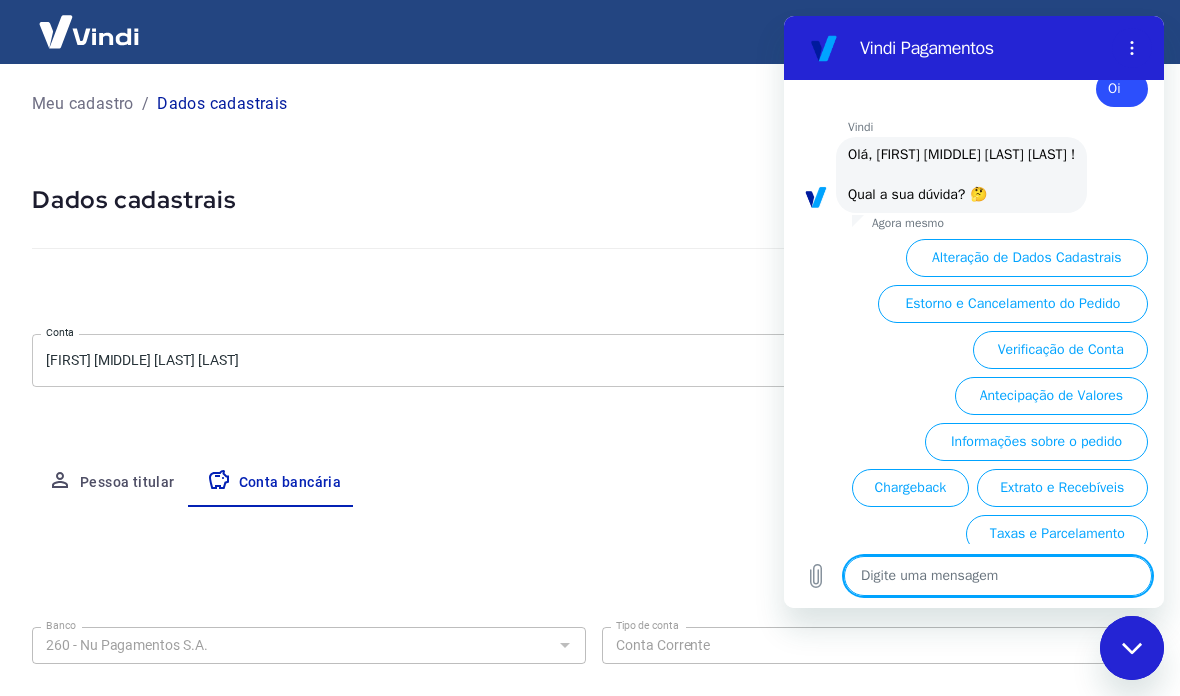 type on "A" 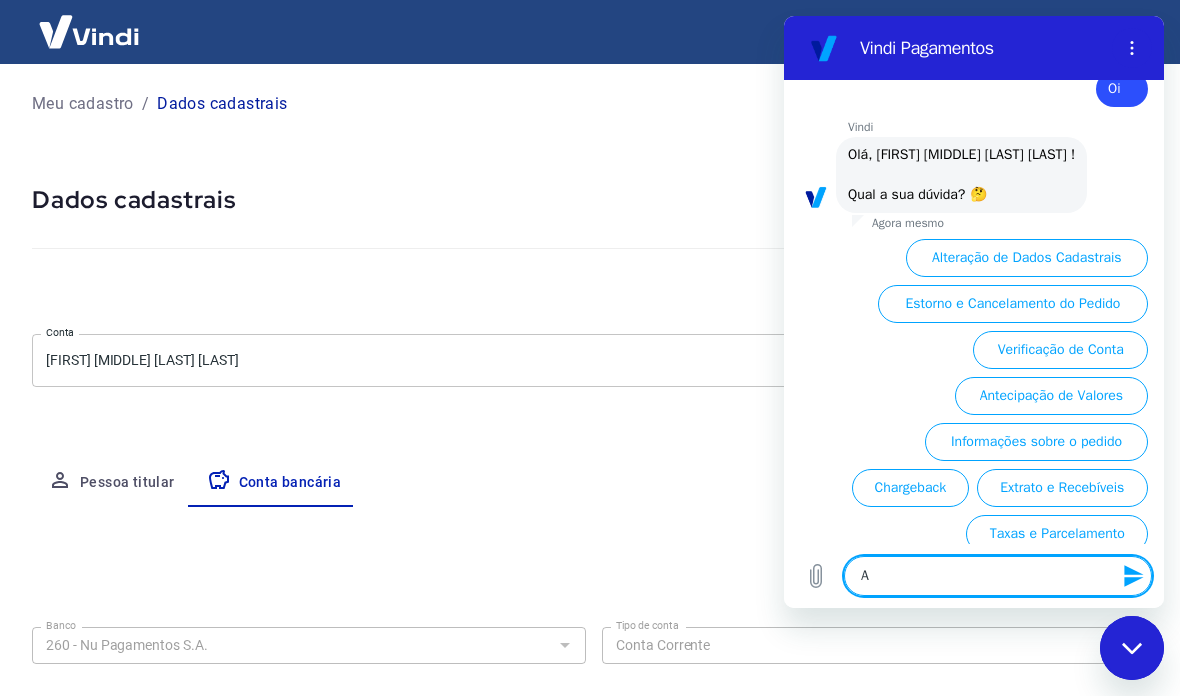 type on "At" 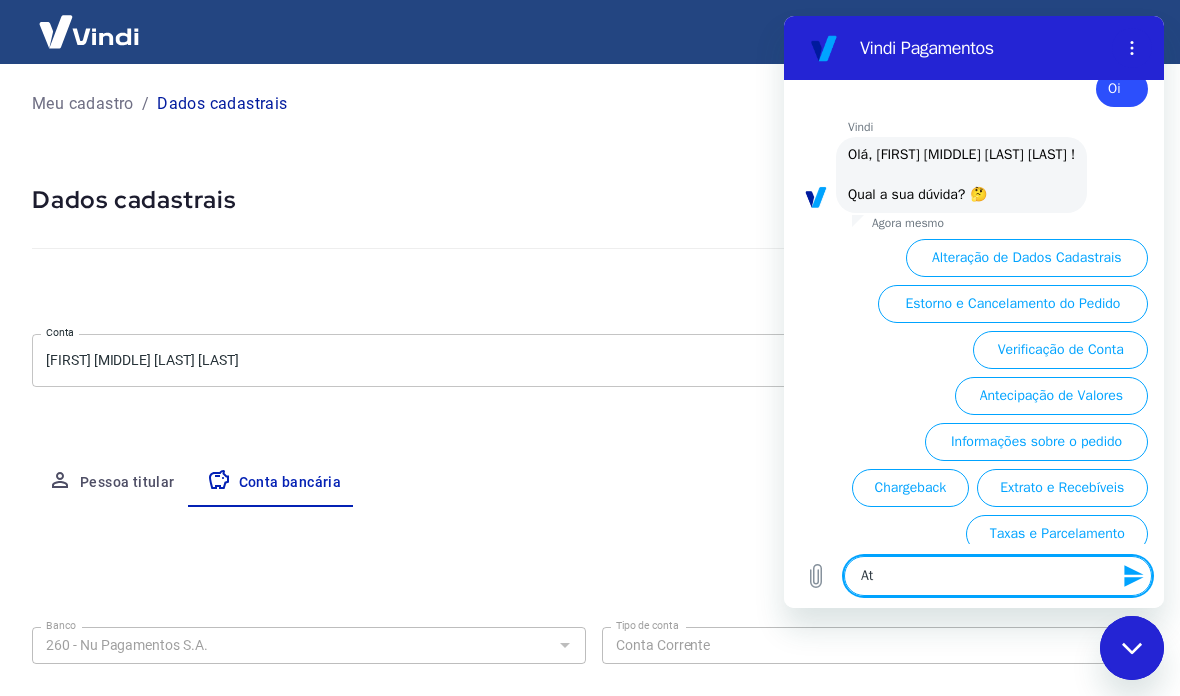 type on "Ate" 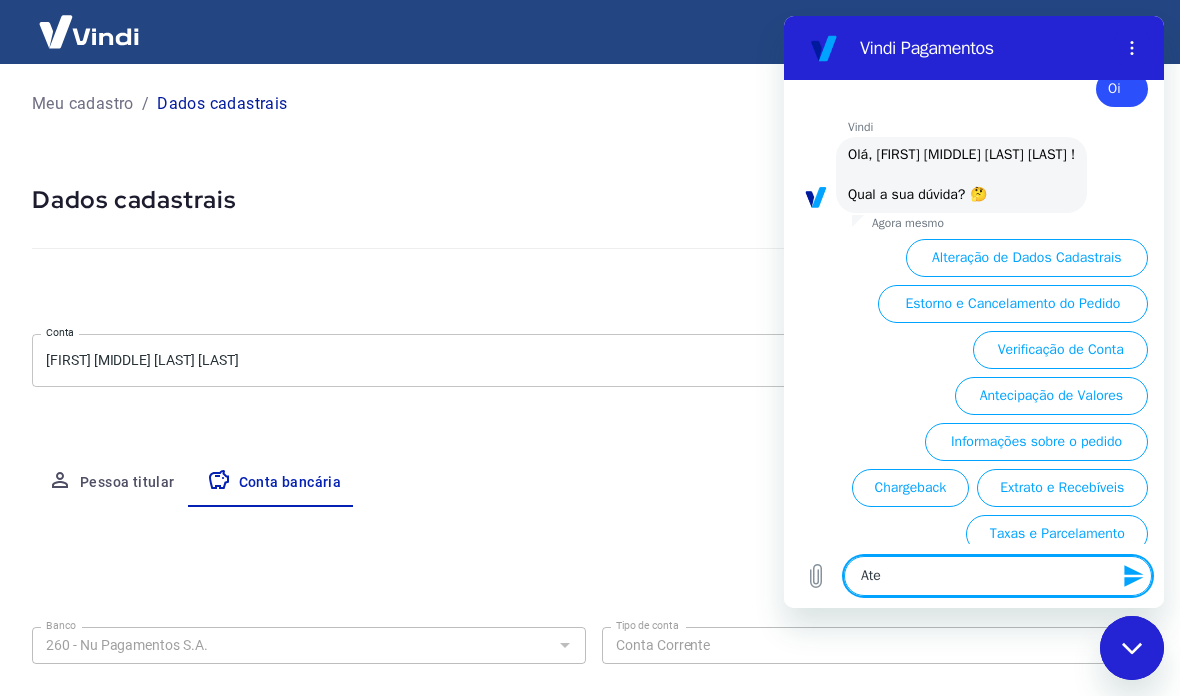 type on "Aten" 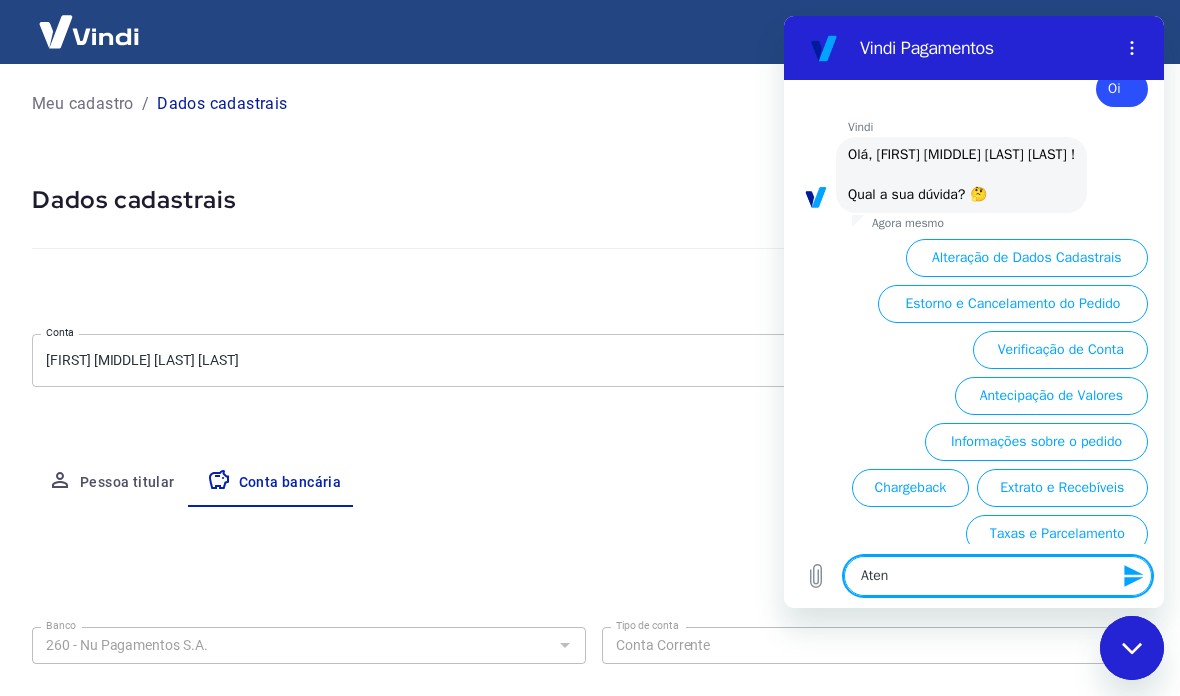 type on "Atend" 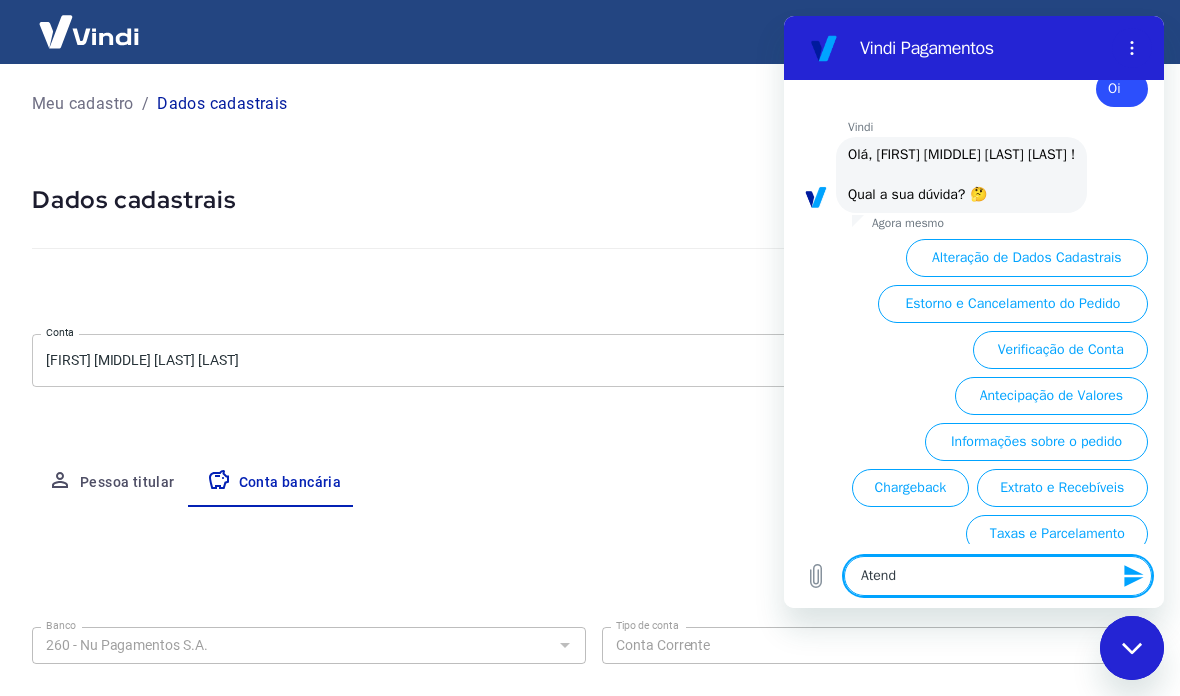 type on "Atendi" 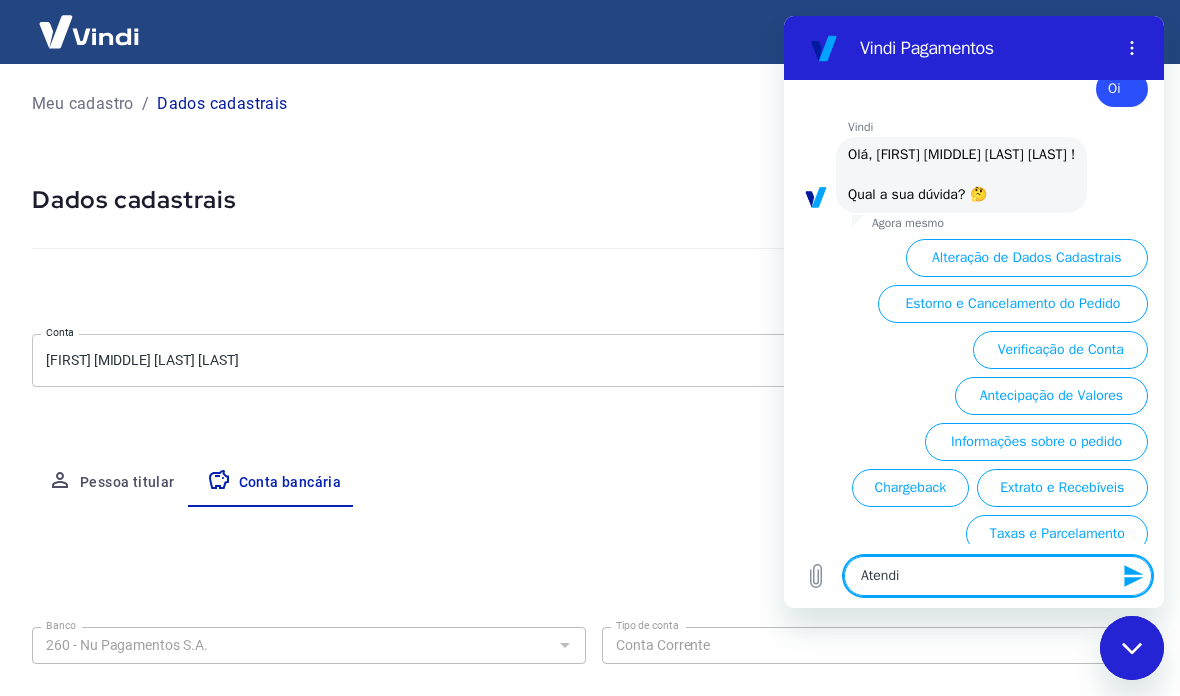 type on "Atendim" 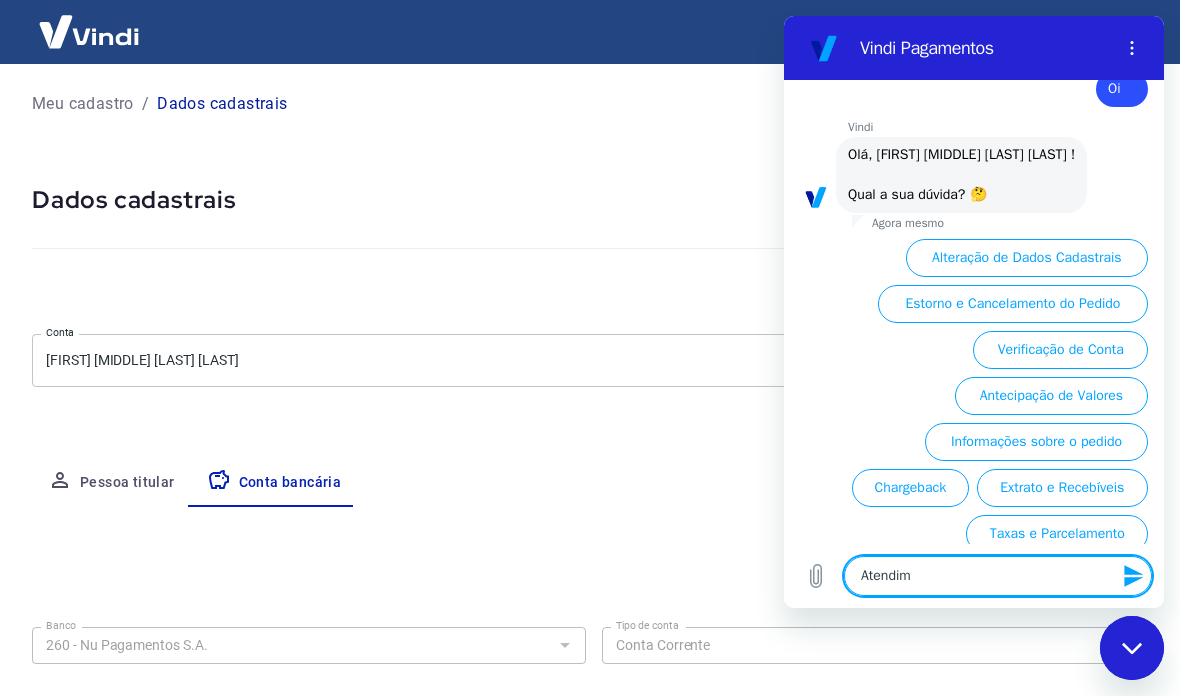 type on "Atendime" 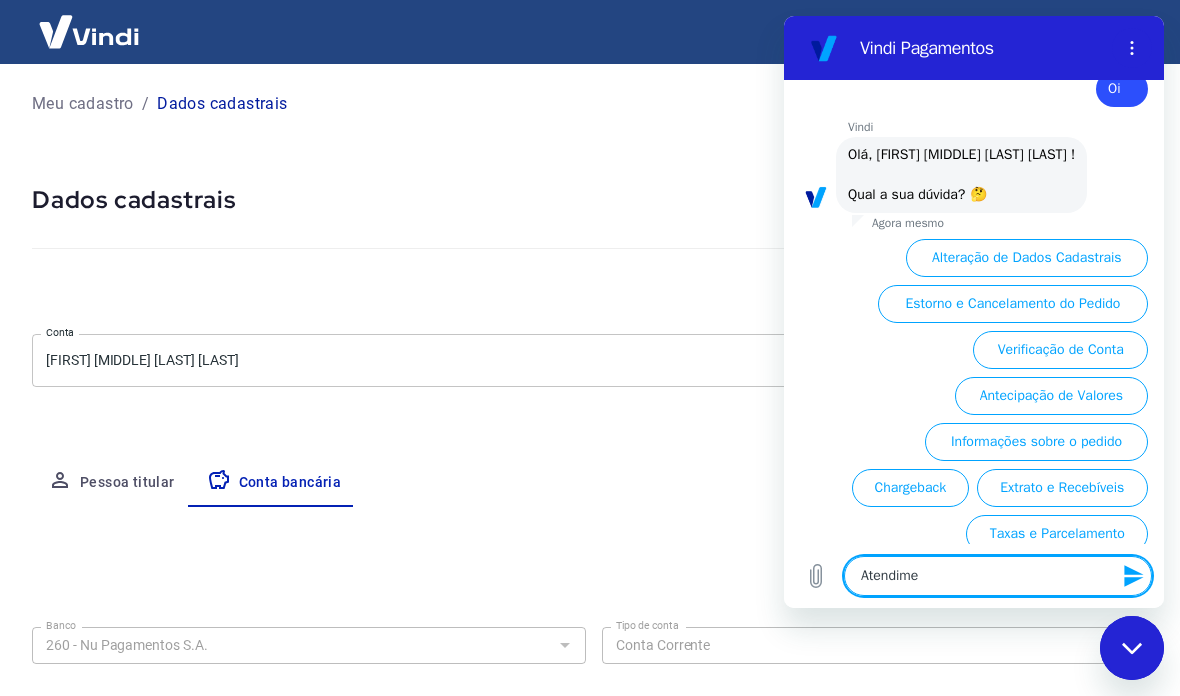 type on "Atendimen" 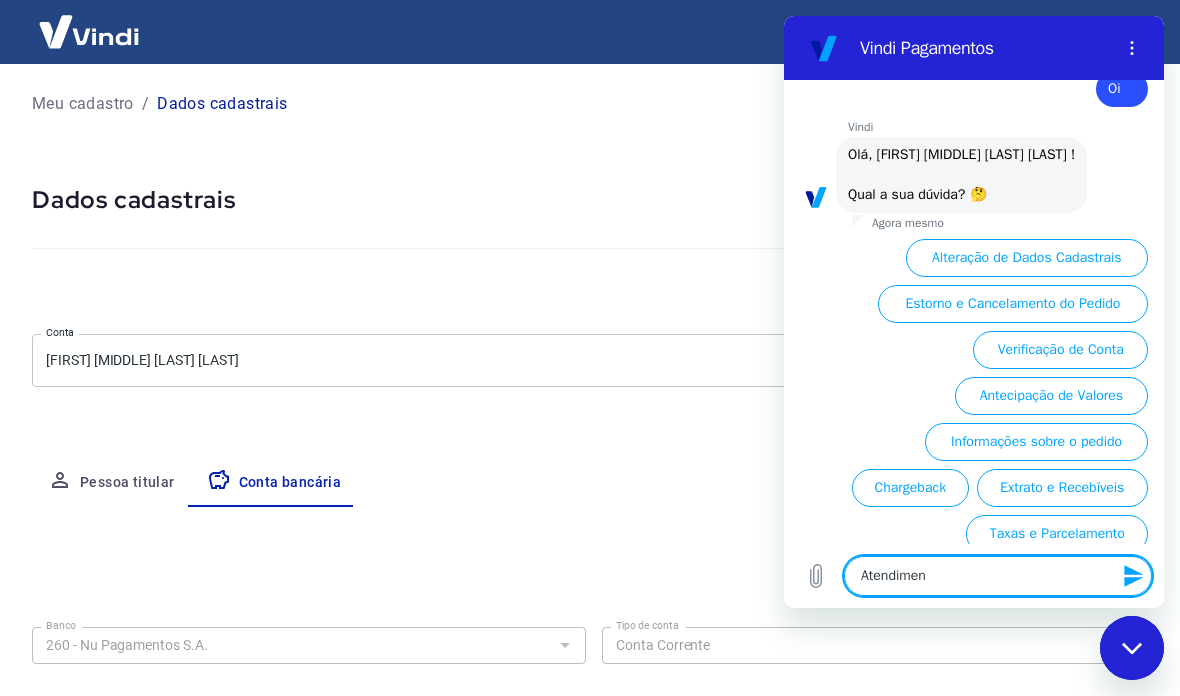 type on "Atendiment" 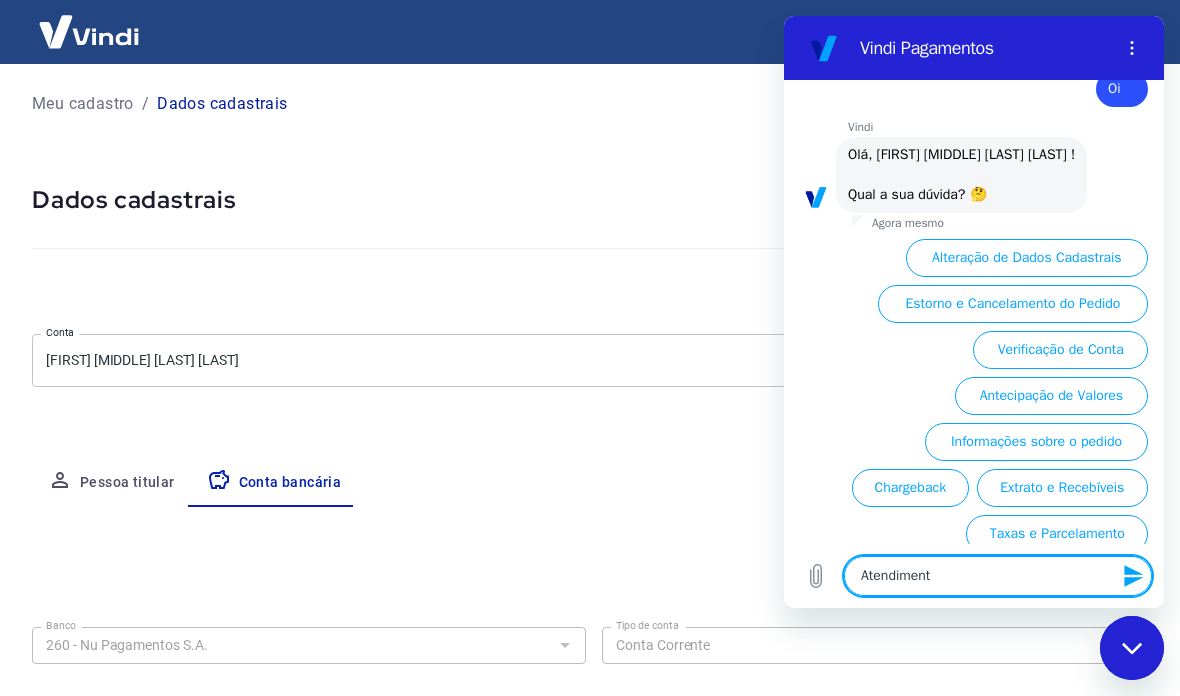 type on "Atendimento" 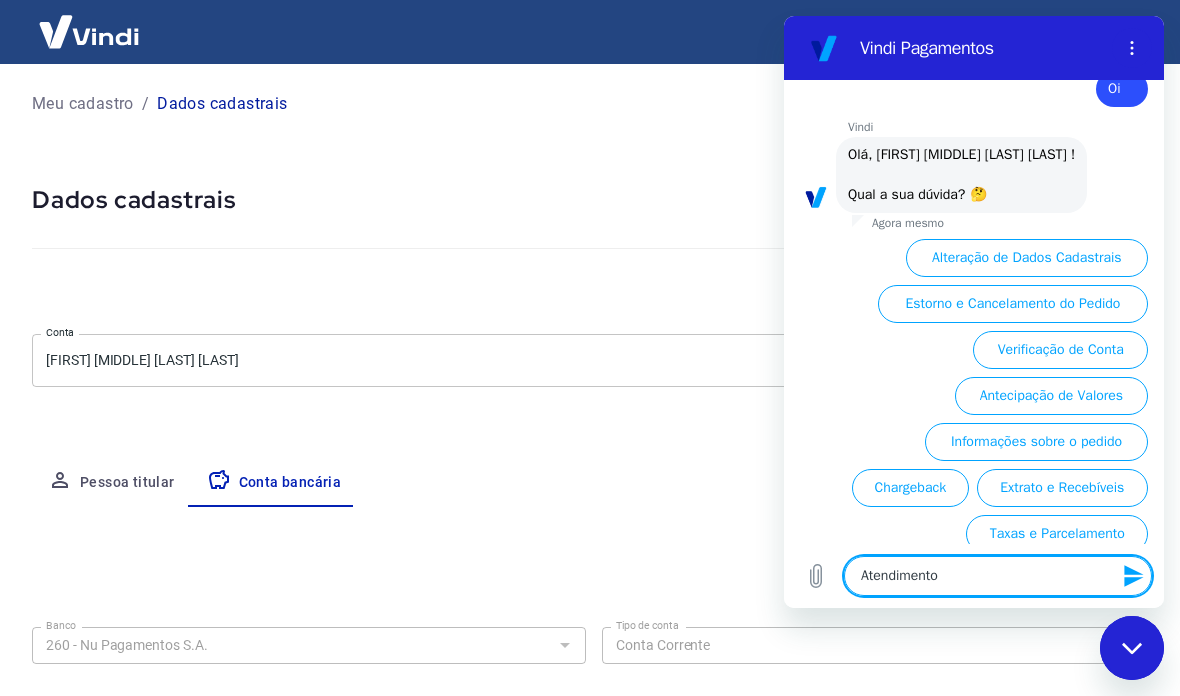 type on "Atendimento" 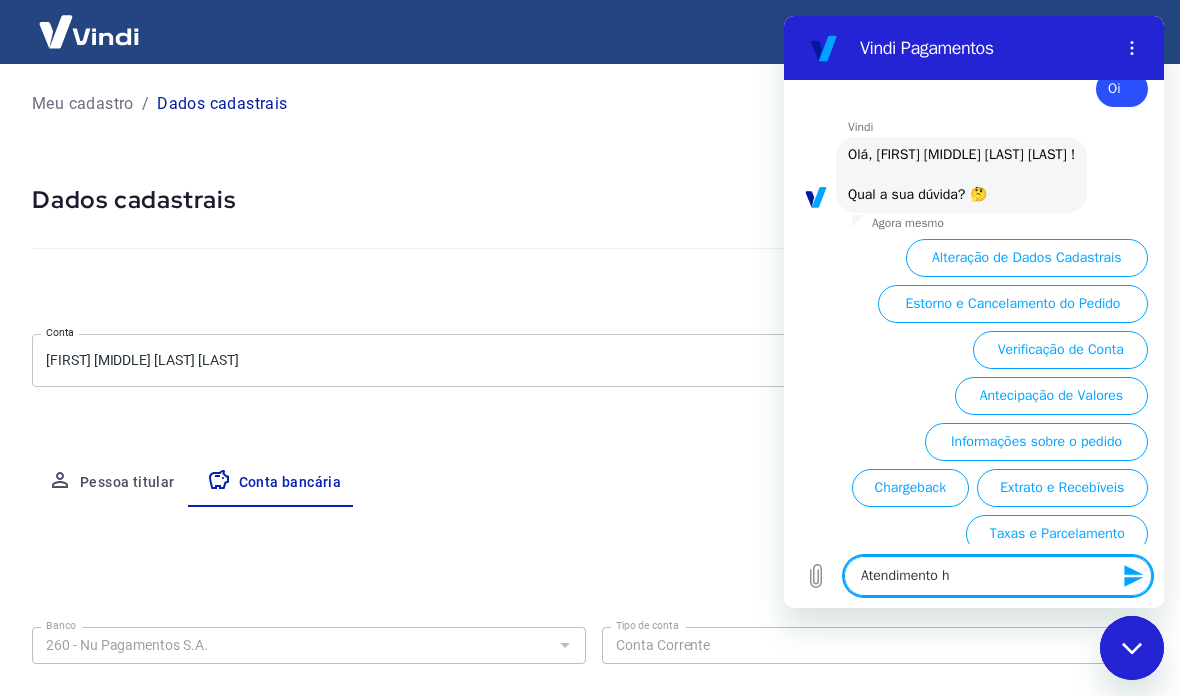 type on "Atendimento hu" 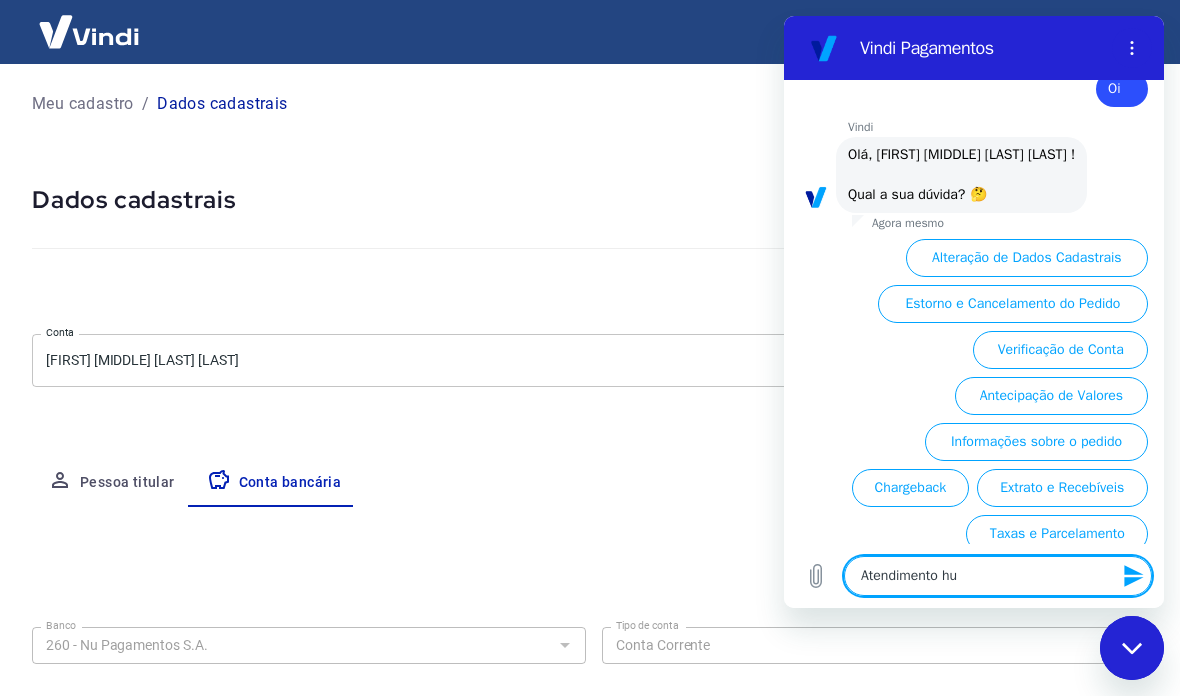 type on "Atendimento hum" 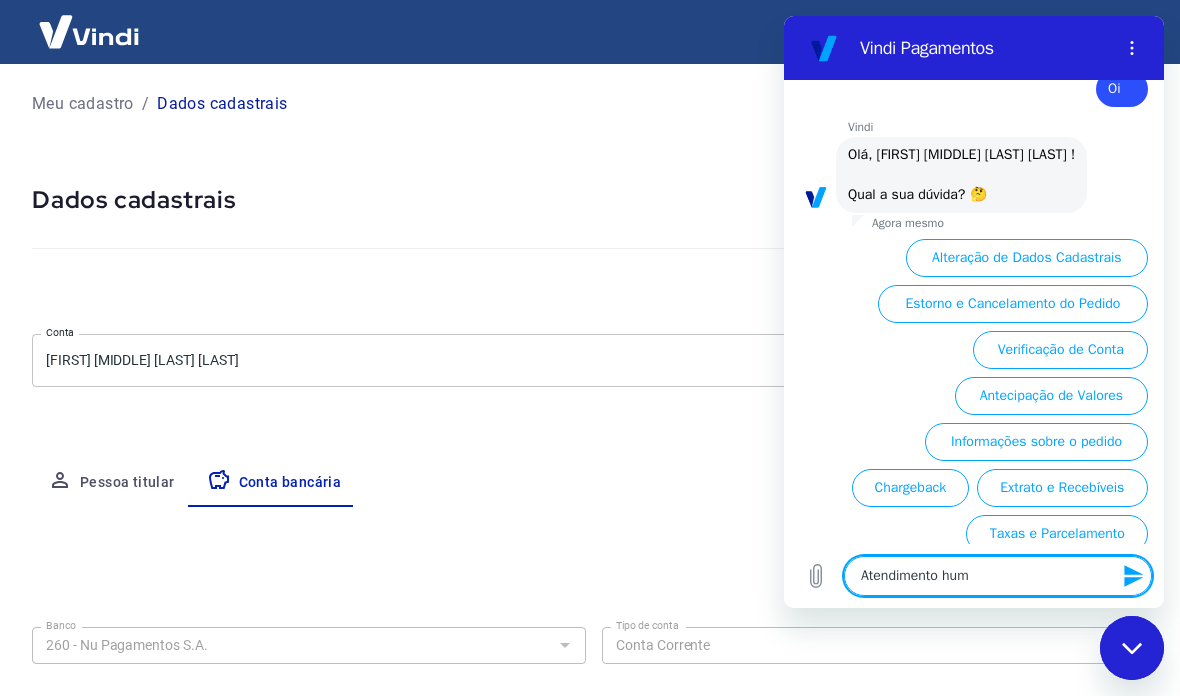 type on "Atendimento huma" 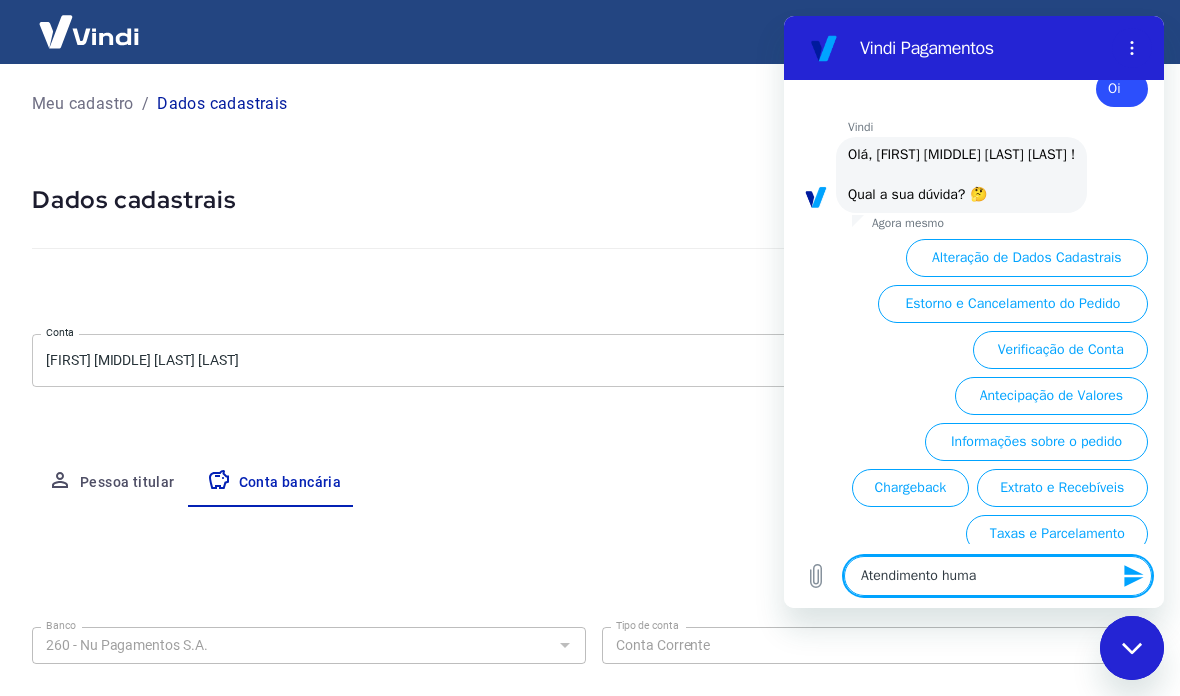 type on "x" 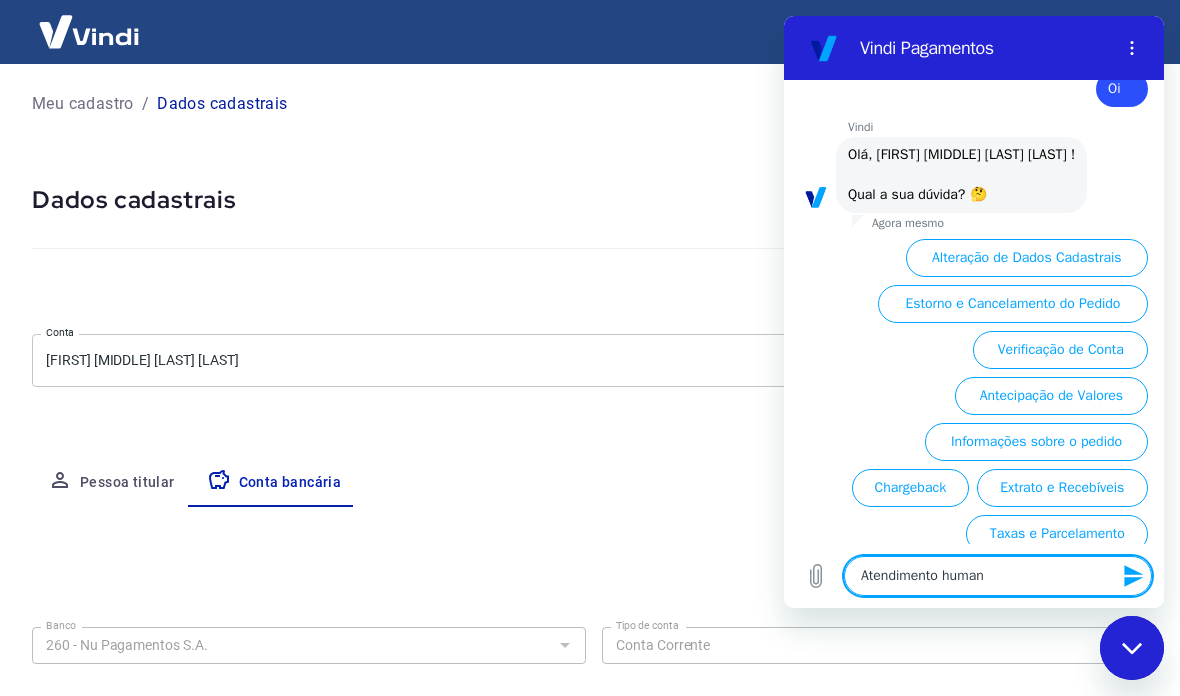 type on "Atendimento humano" 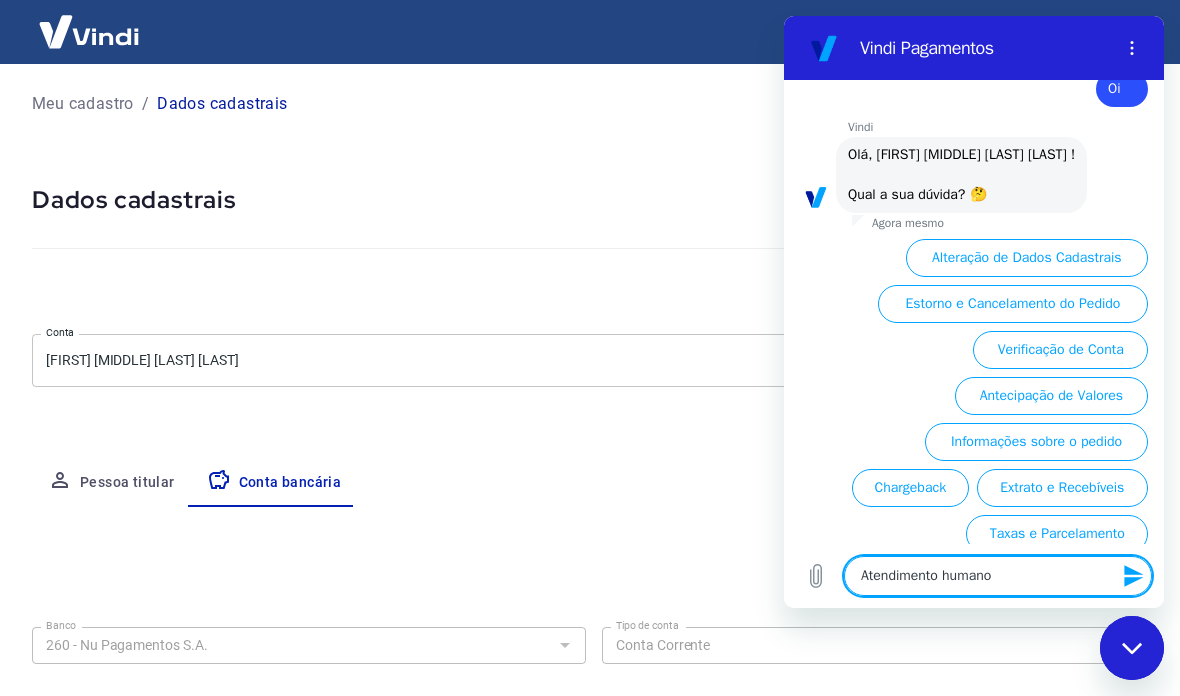 type 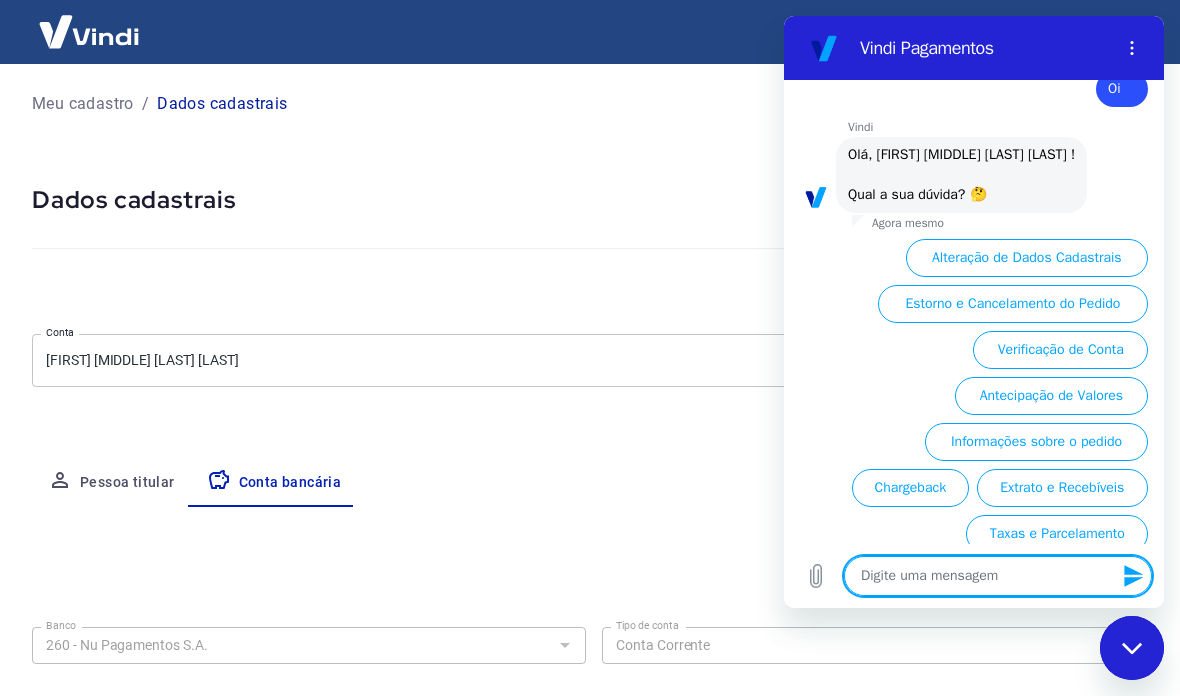 scroll, scrollTop: 0, scrollLeft: 0, axis: both 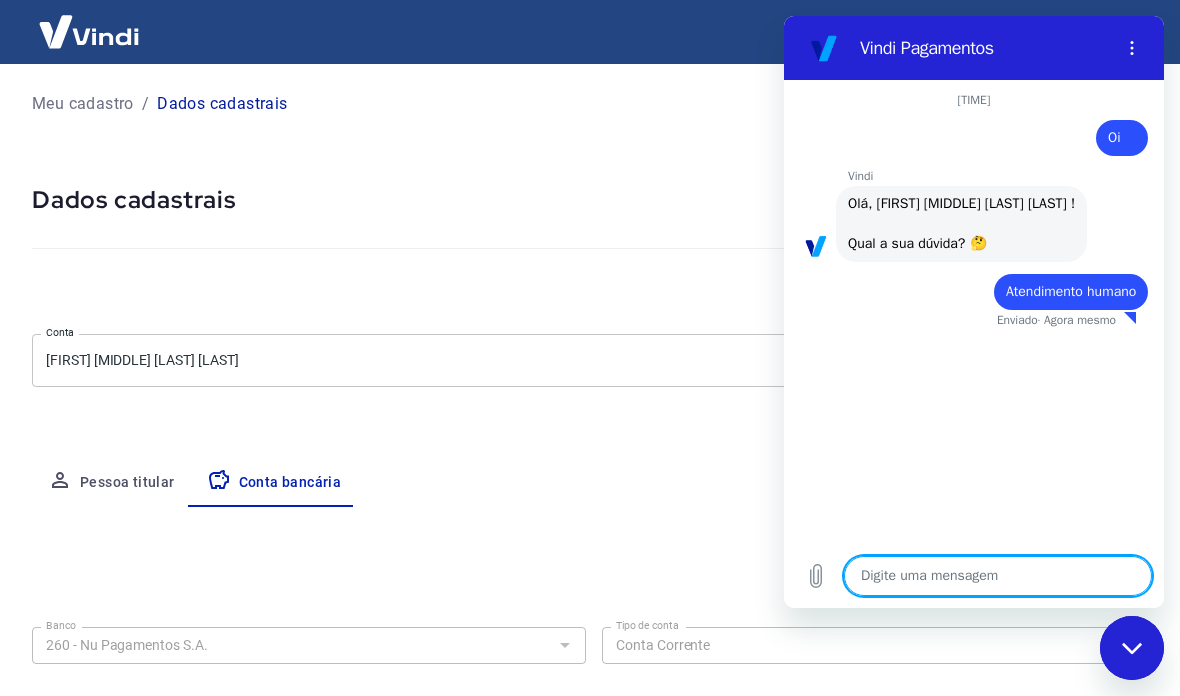 type on "x" 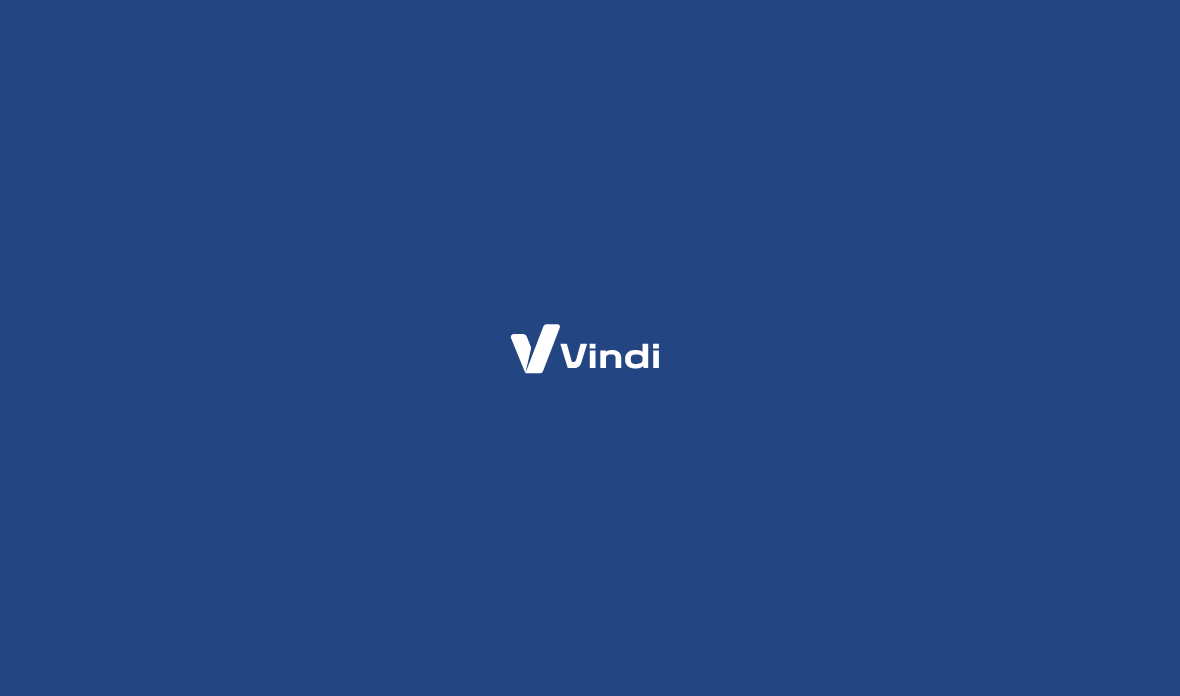 scroll, scrollTop: 0, scrollLeft: 0, axis: both 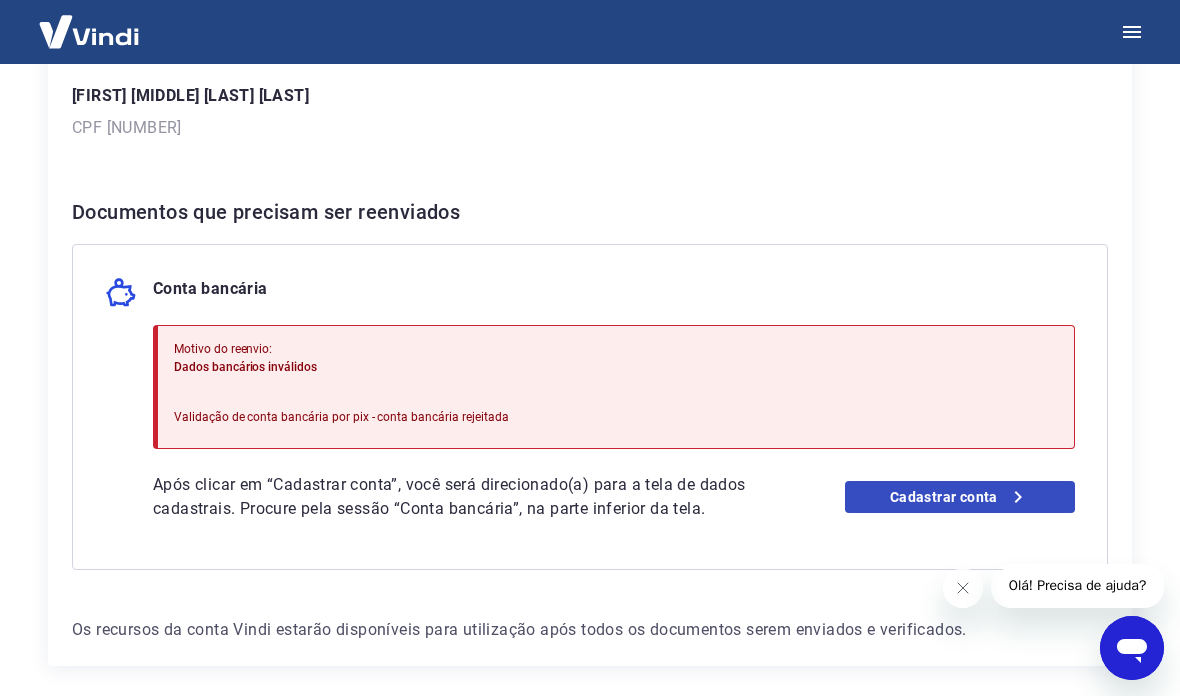 click on "Cadastrar conta" at bounding box center [960, 497] 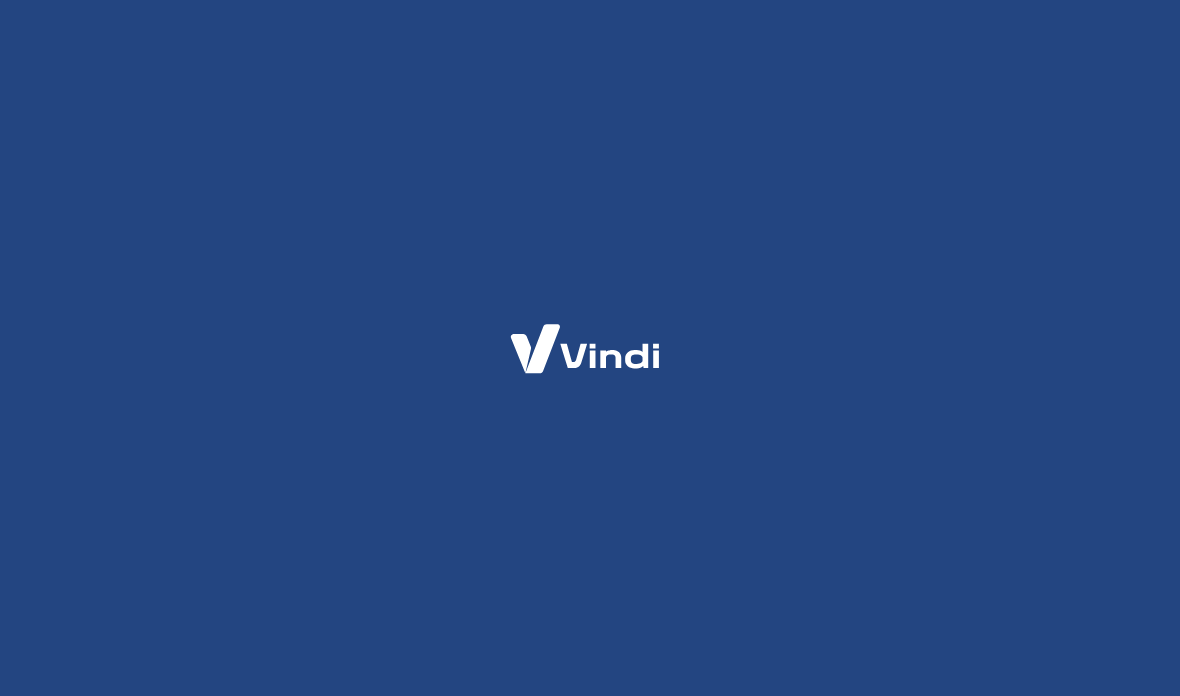 scroll, scrollTop: 0, scrollLeft: 0, axis: both 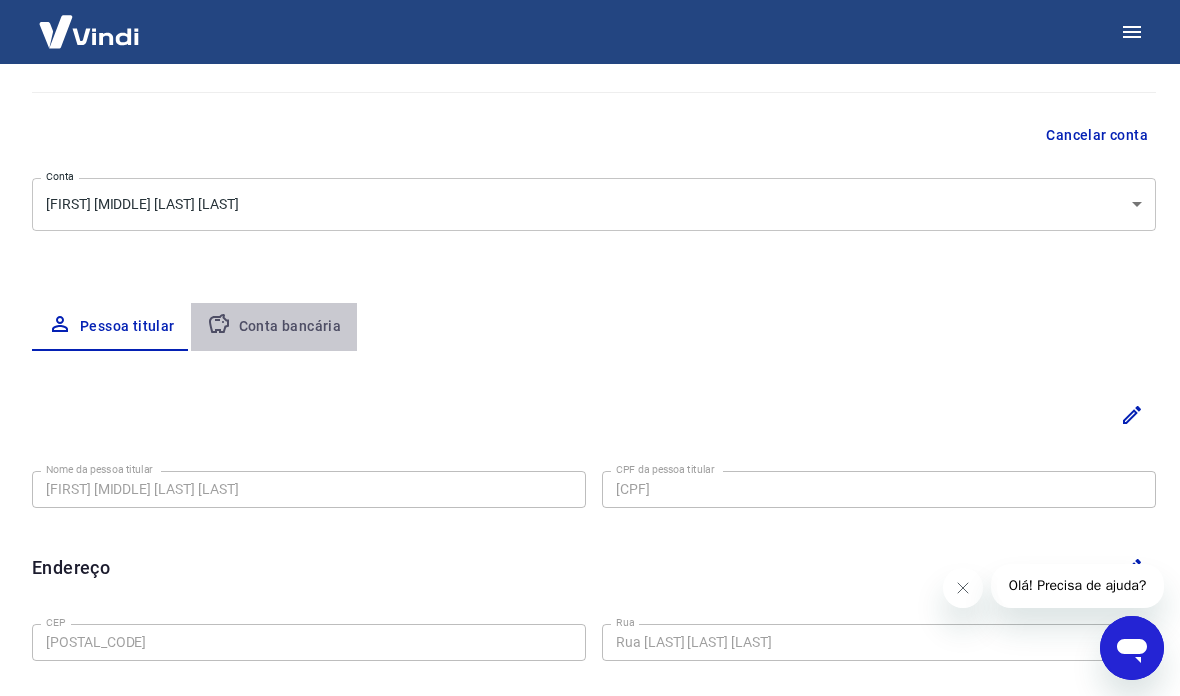 click on "Conta bancária" at bounding box center [274, 327] 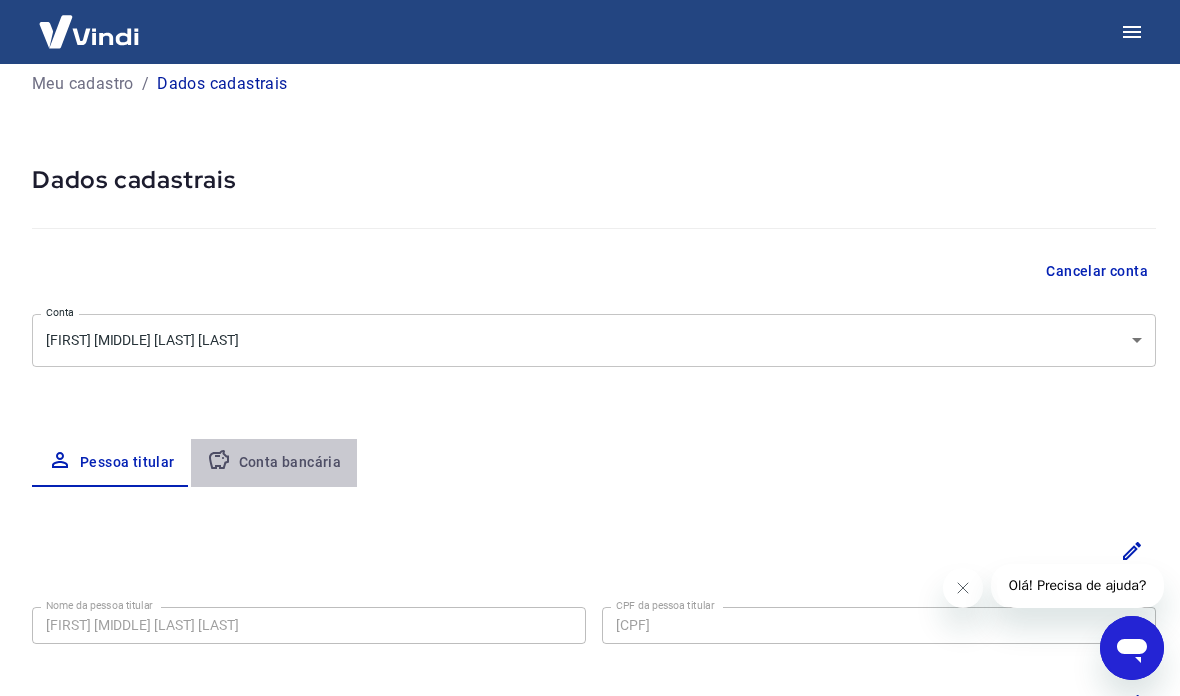 select on "1" 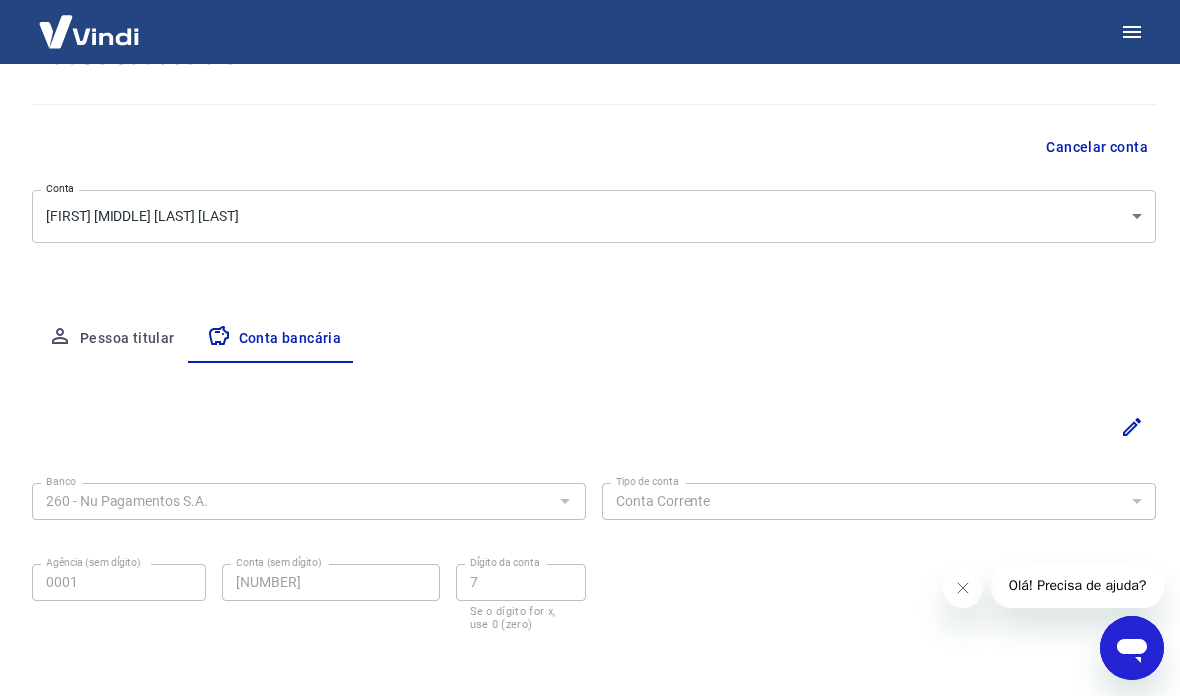 scroll, scrollTop: 224, scrollLeft: 0, axis: vertical 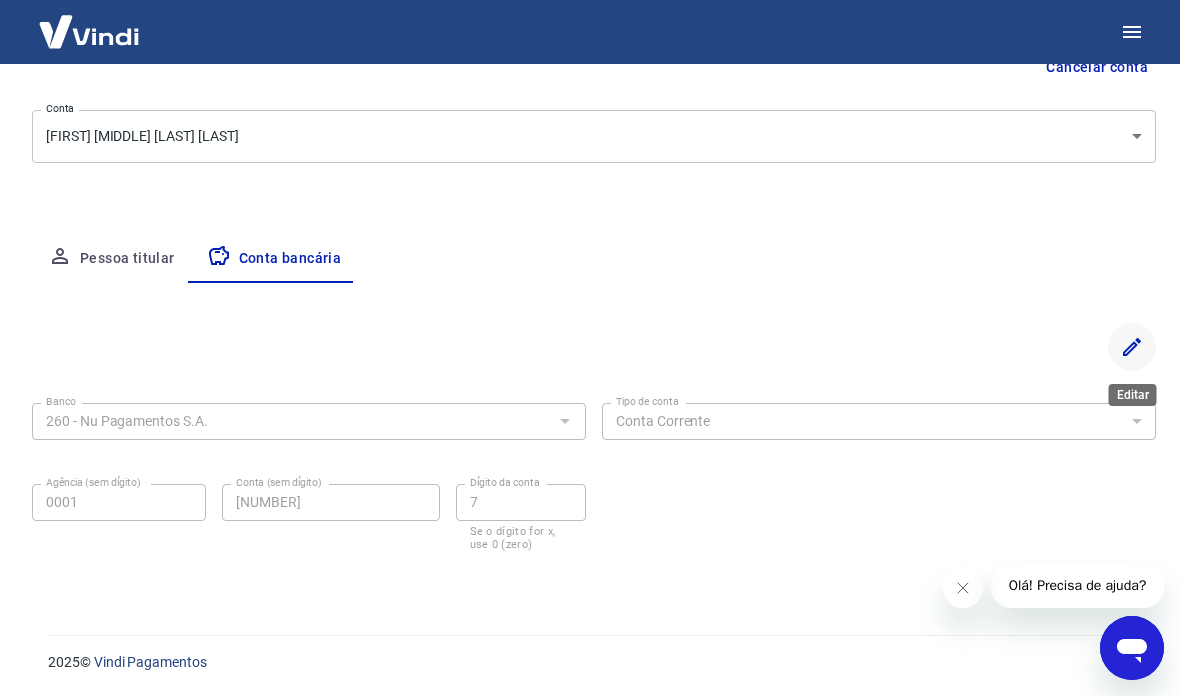 click 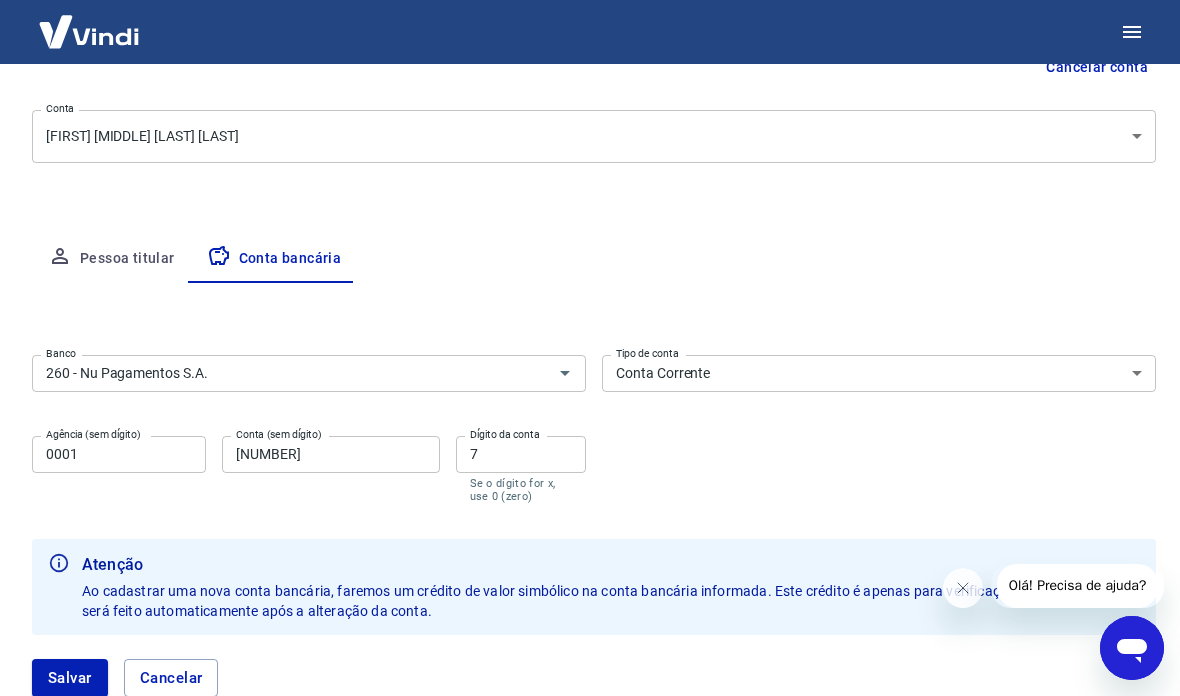 click on "Banco [NUMBER] - Nu Pagamentos S.A. Banco Tipo de conta Conta Corrente Conta Poupança Tipo de conta Agência (sem dígito) [NUMBER] Agência (sem dígito) Conta (sem dígito) [NUMBER] Conta (sem dígito) Dígito da conta [NUMBER] Dígito da conta Se o dígito for x, use [NUMBER] (zero)" at bounding box center [594, 427] 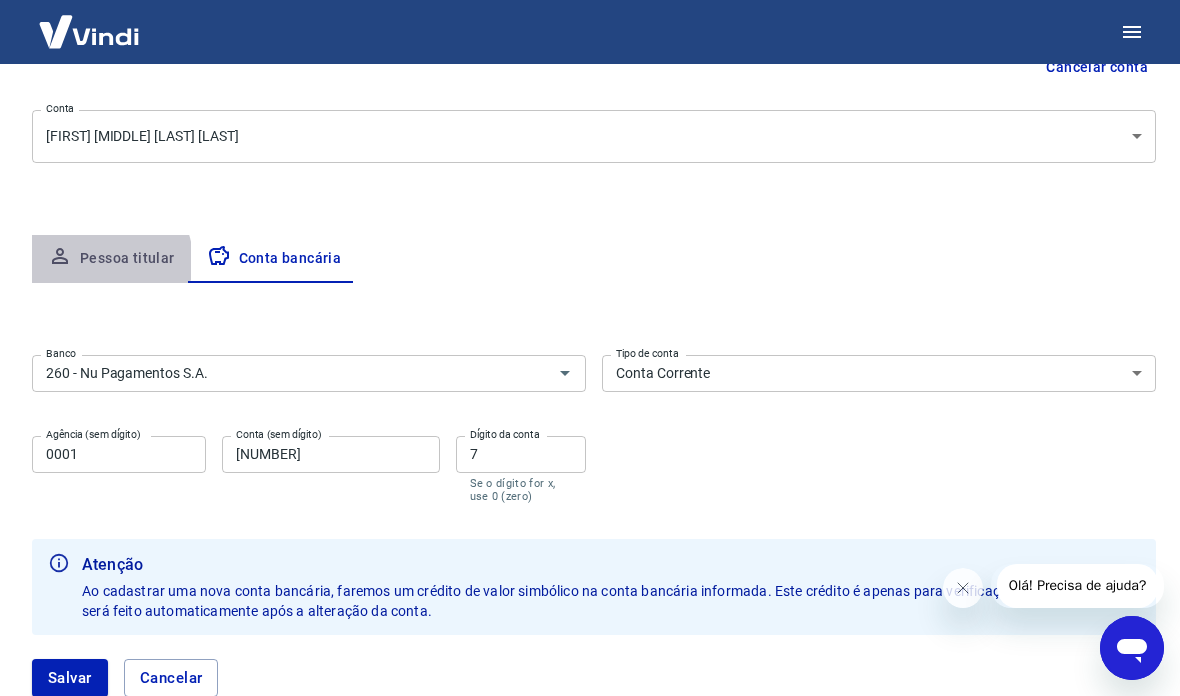 click on "Pessoa titular" at bounding box center [111, 259] 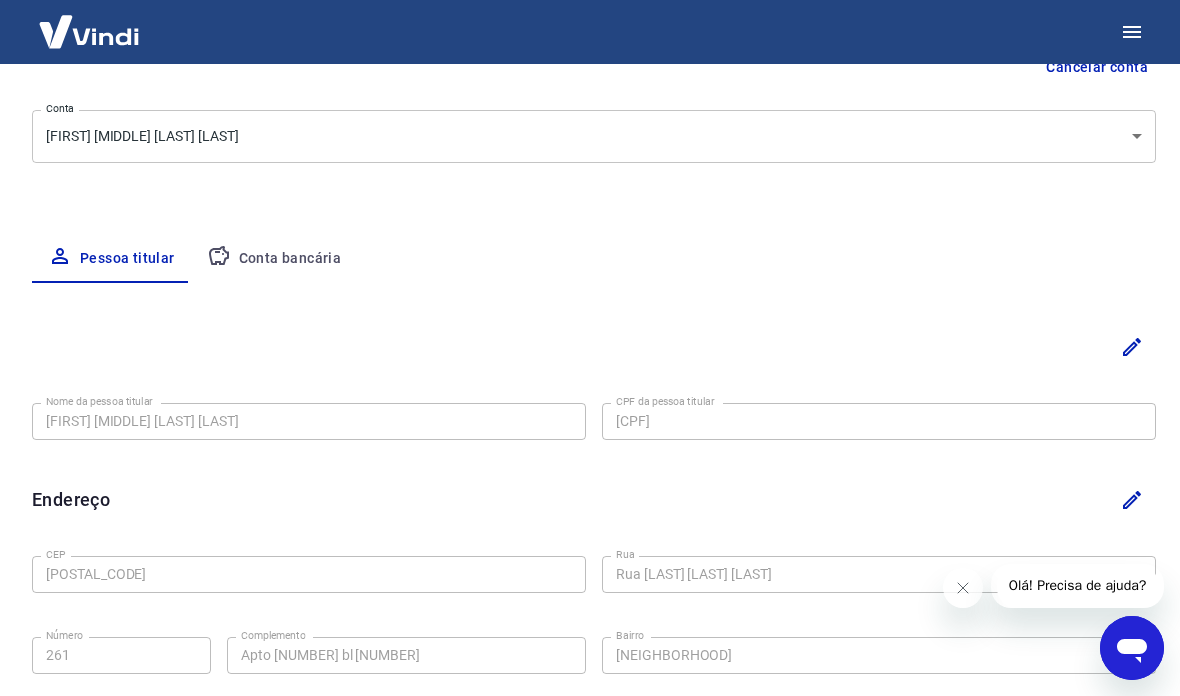 select on "business" 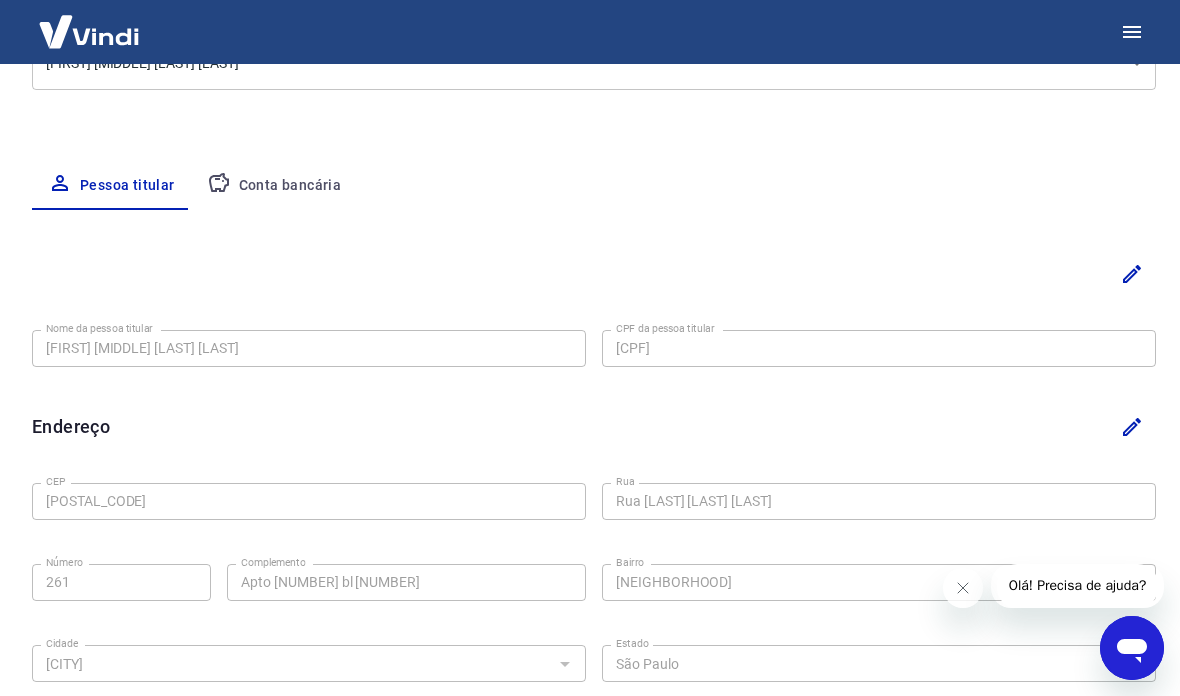 scroll, scrollTop: 296, scrollLeft: 0, axis: vertical 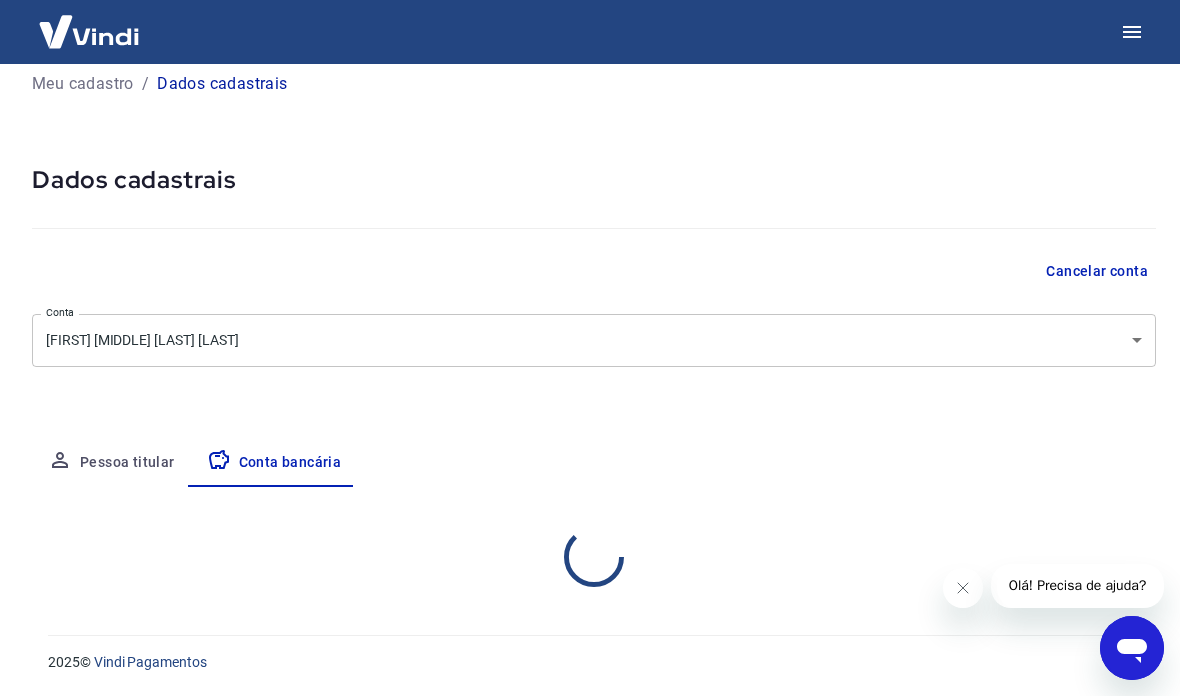 select on "1" 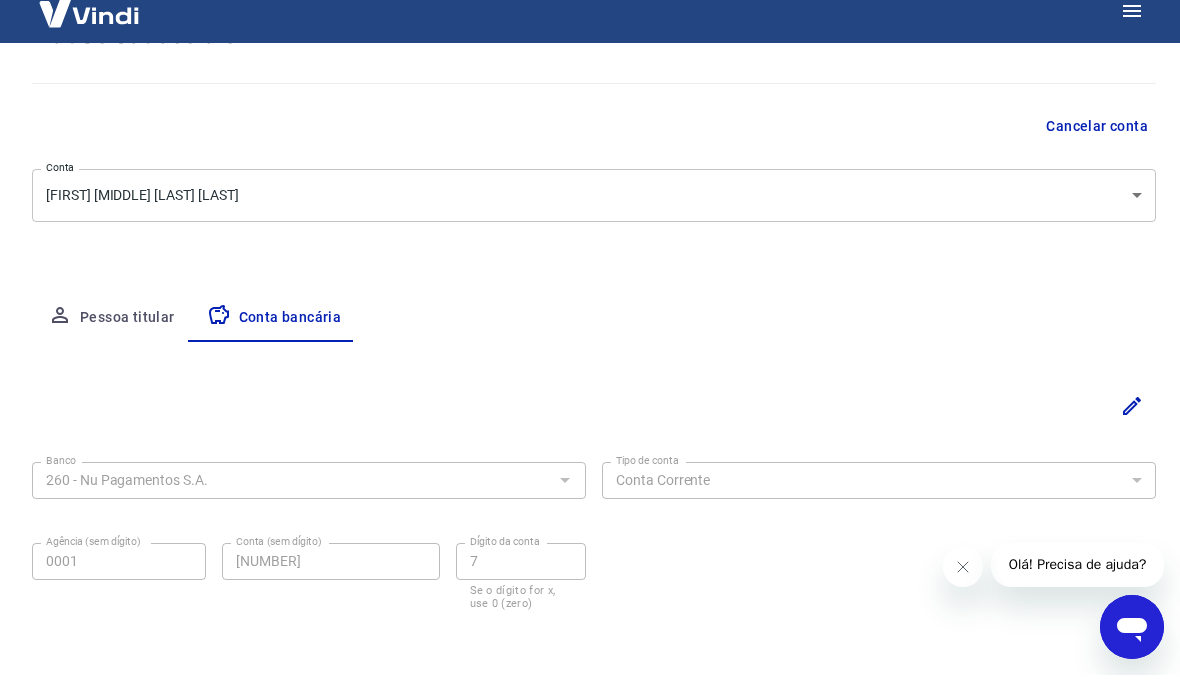 scroll, scrollTop: 144, scrollLeft: 0, axis: vertical 